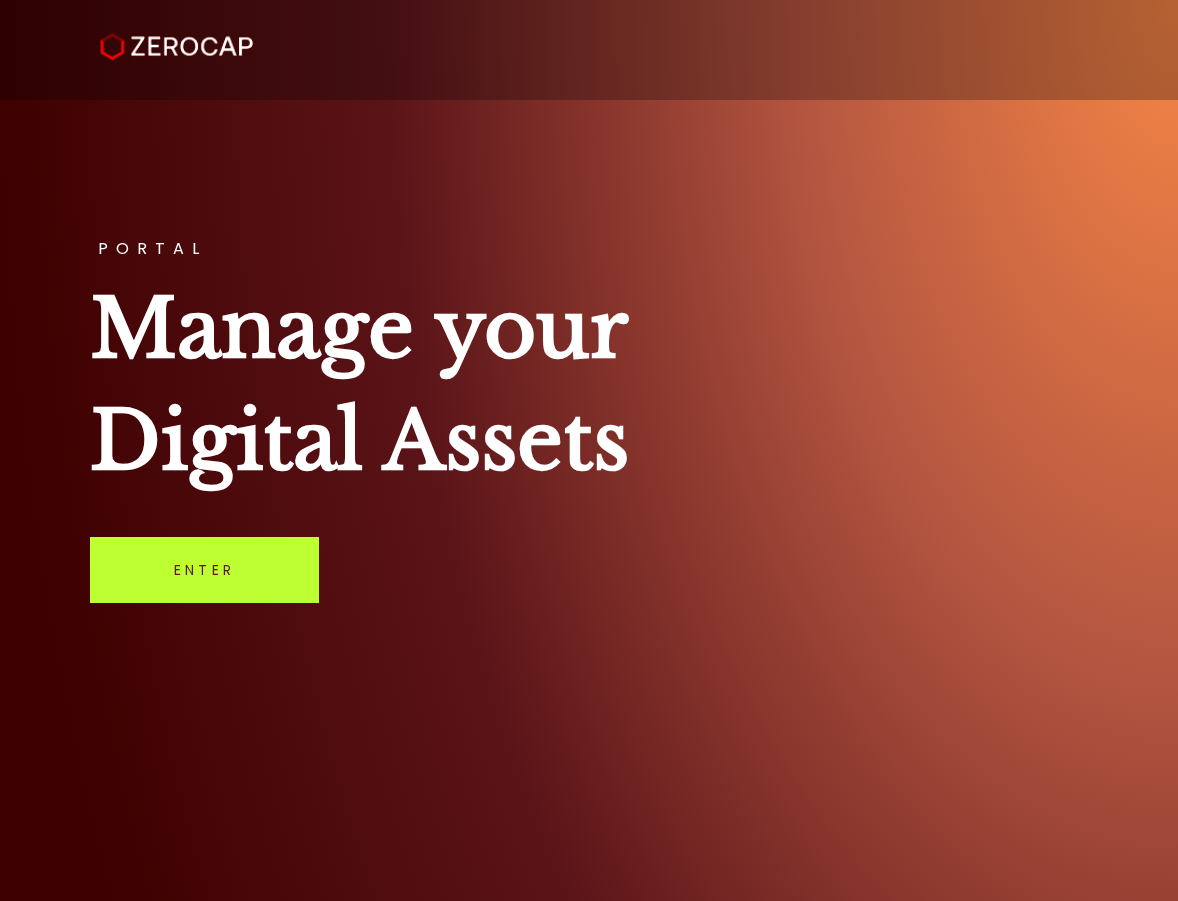 scroll, scrollTop: 0, scrollLeft: 0, axis: both 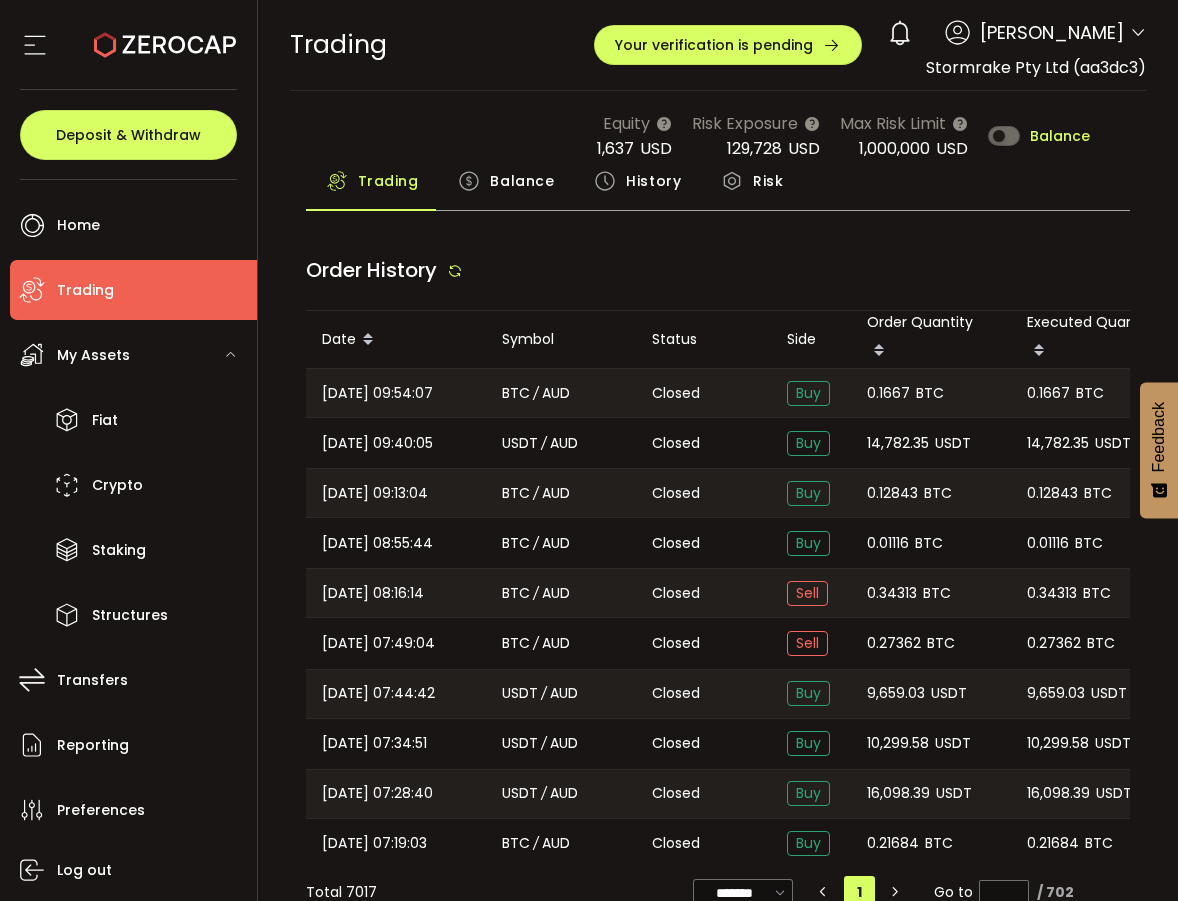 type on "***" 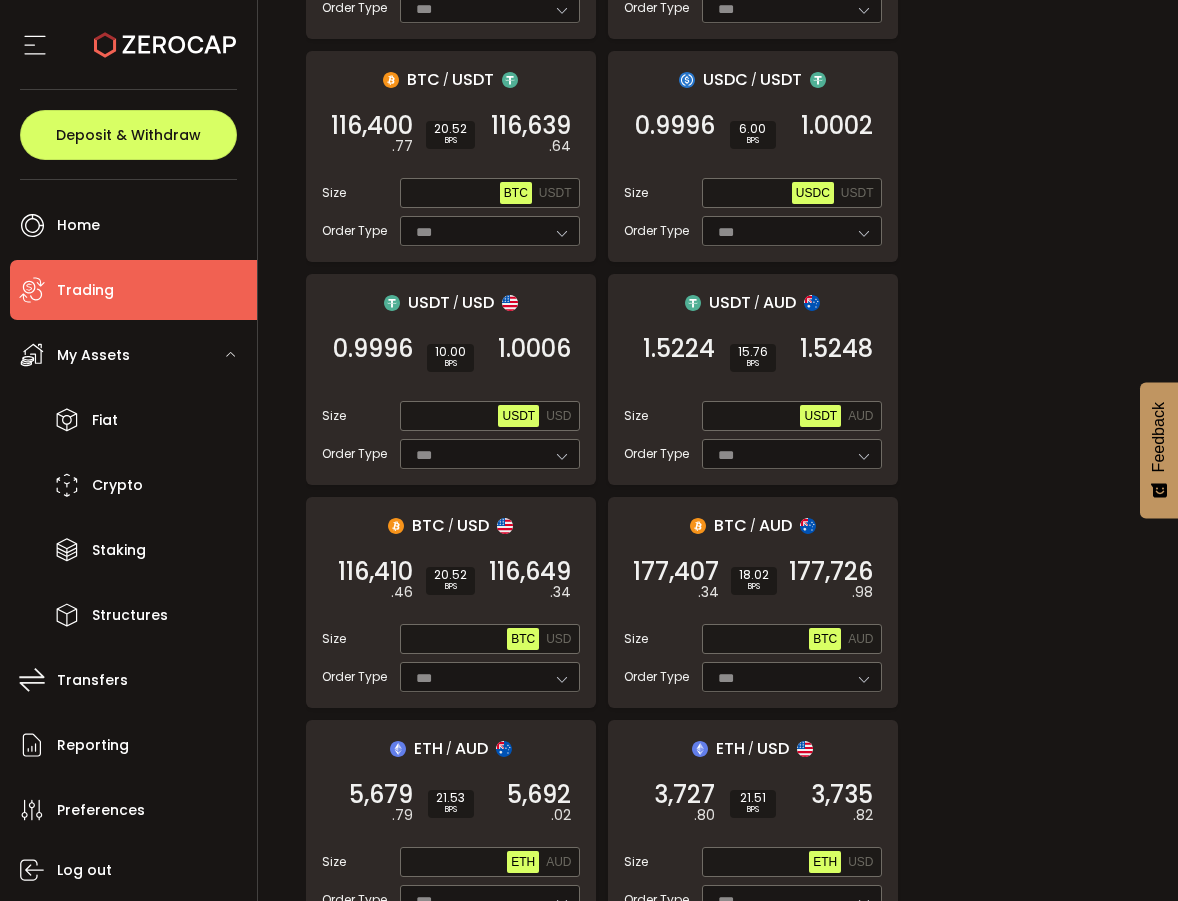 scroll, scrollTop: 640, scrollLeft: 0, axis: vertical 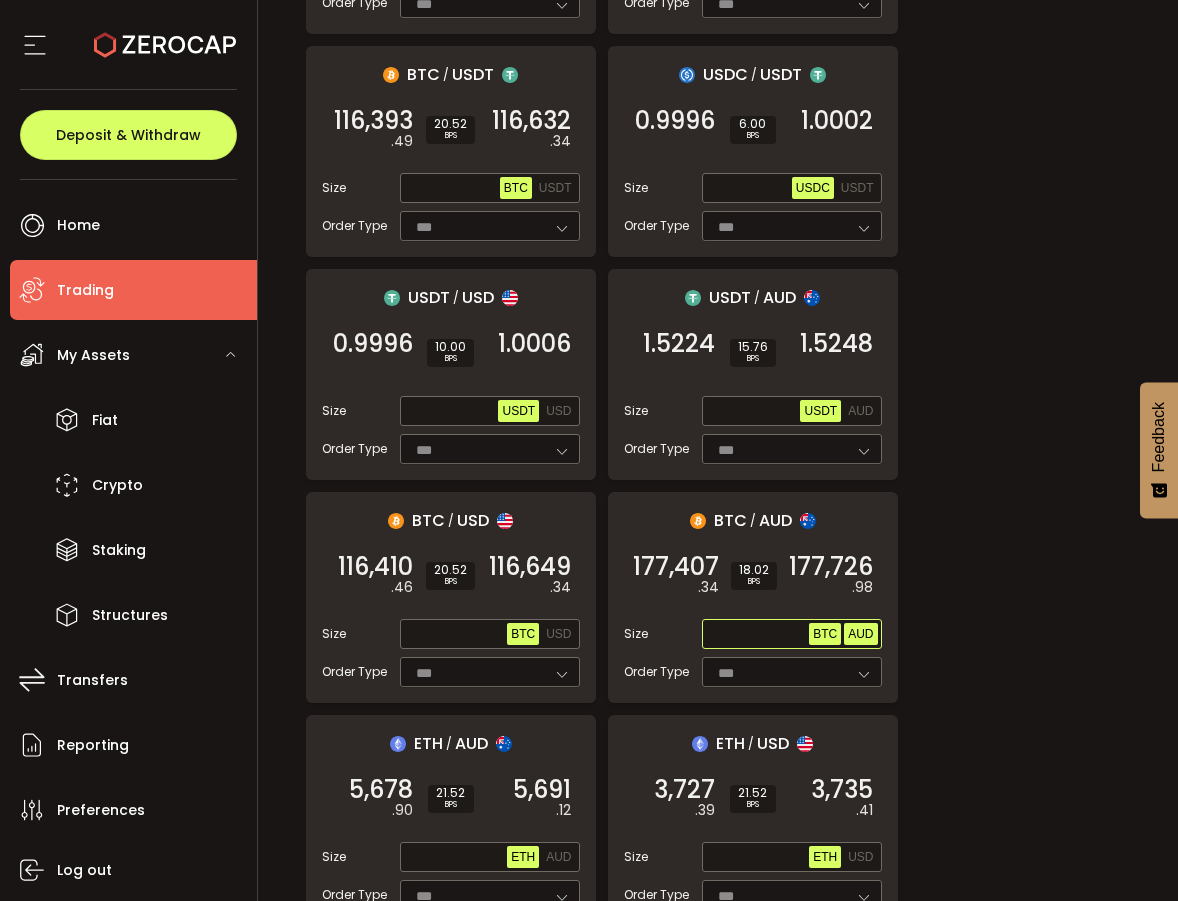 click on "AUD" at bounding box center [860, 634] 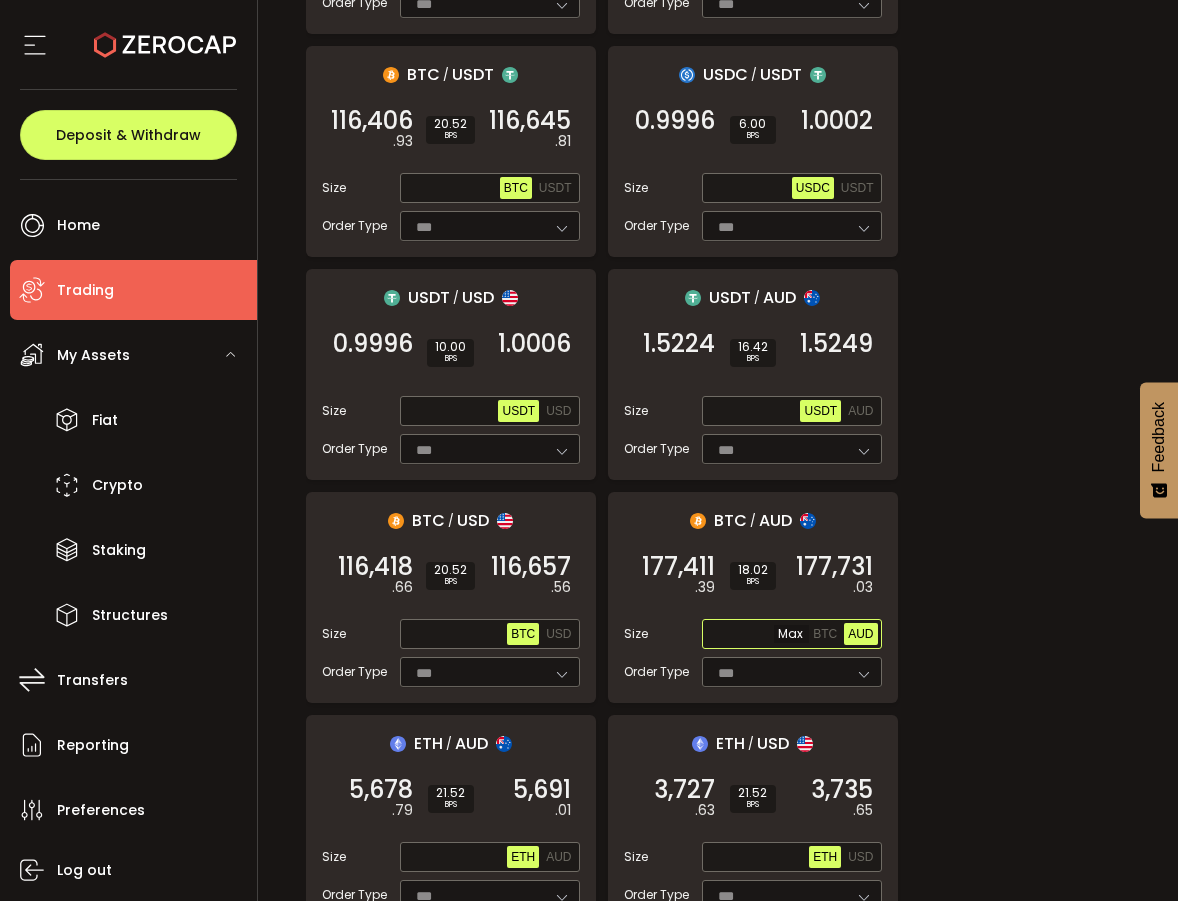 click at bounding box center [758, 635] 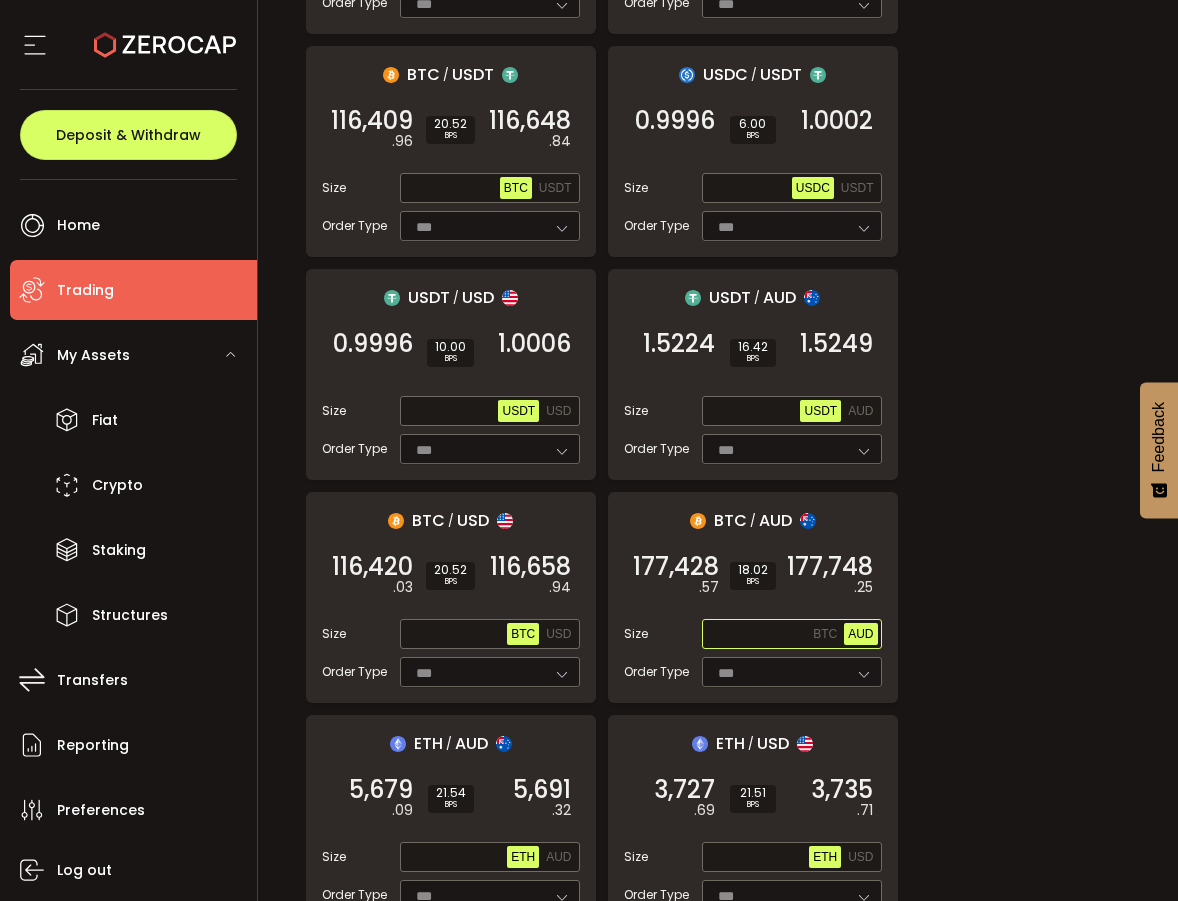 paste on "**********" 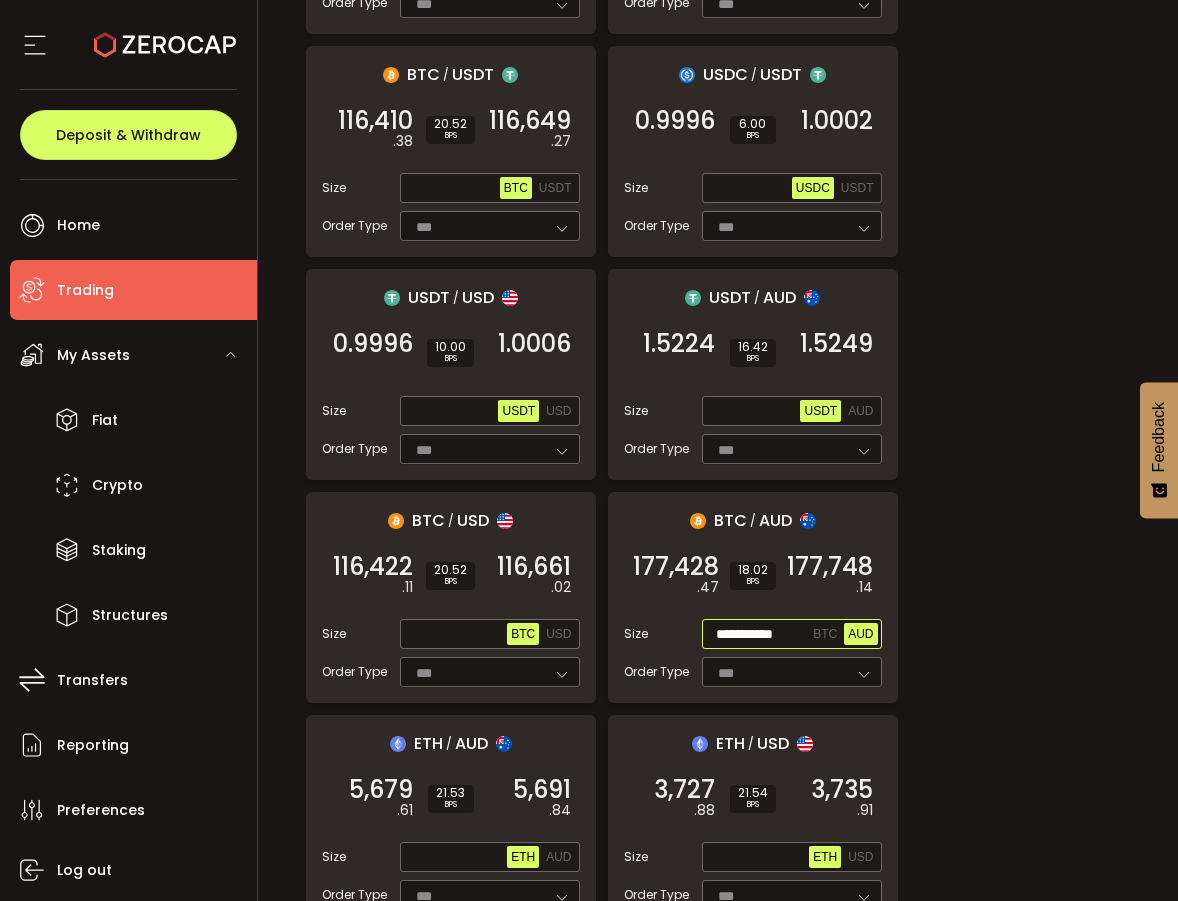 scroll, scrollTop: 0, scrollLeft: 0, axis: both 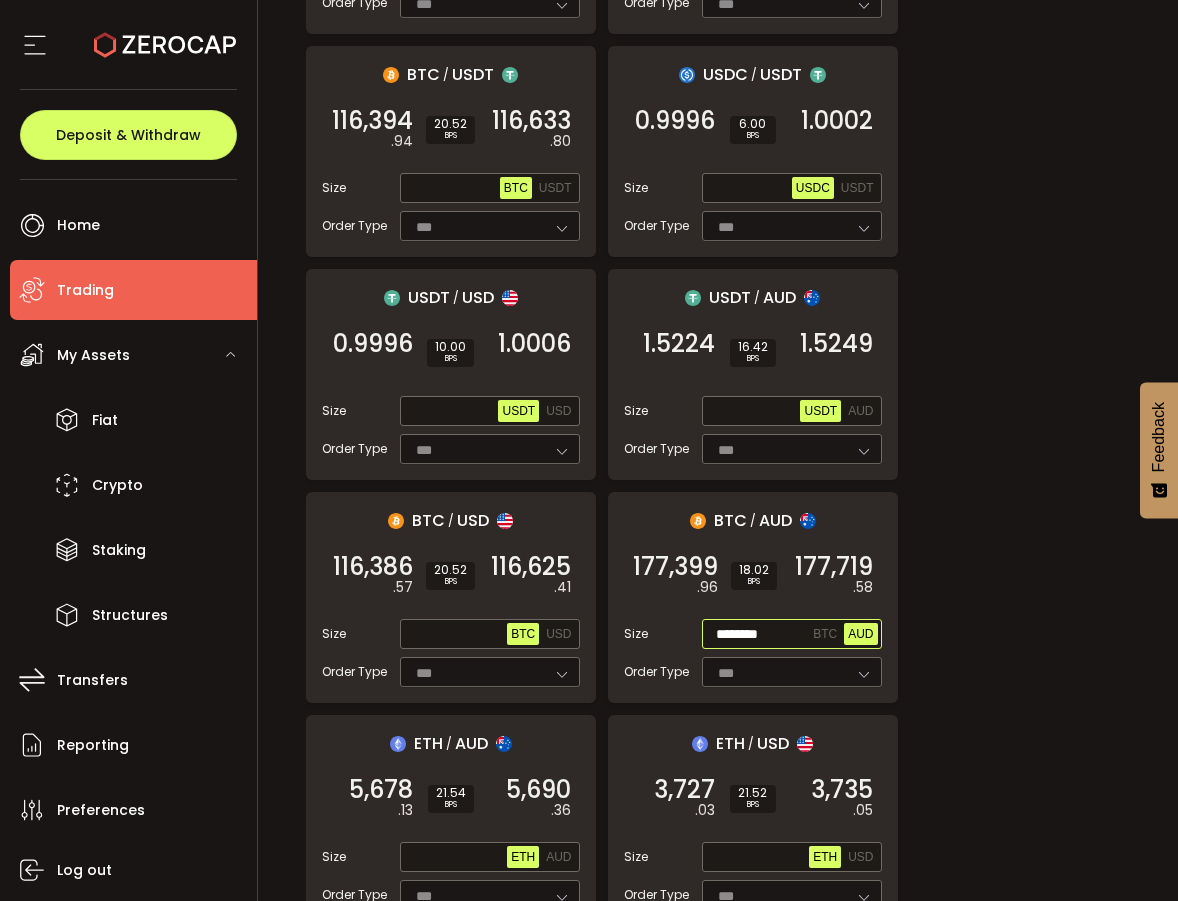 type on "********" 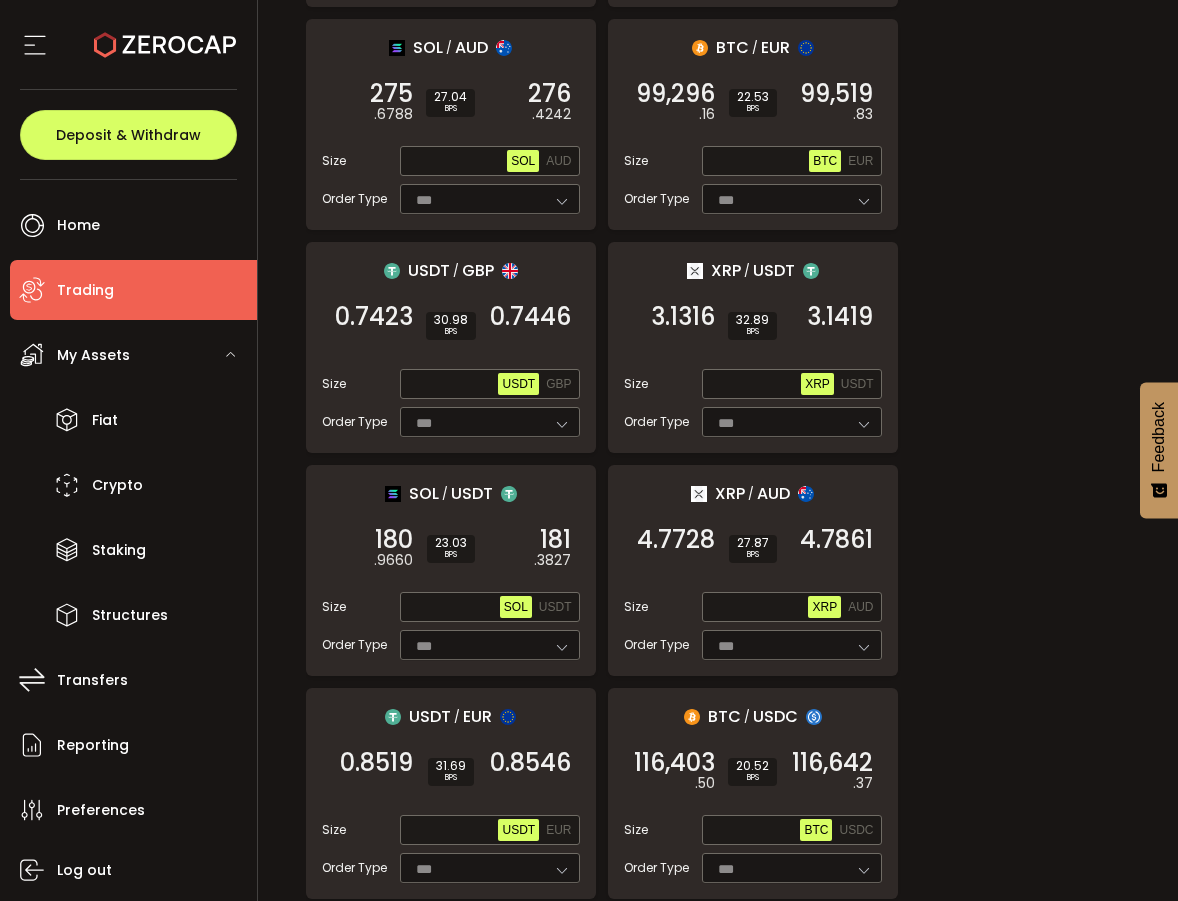 scroll, scrollTop: 2475, scrollLeft: 0, axis: vertical 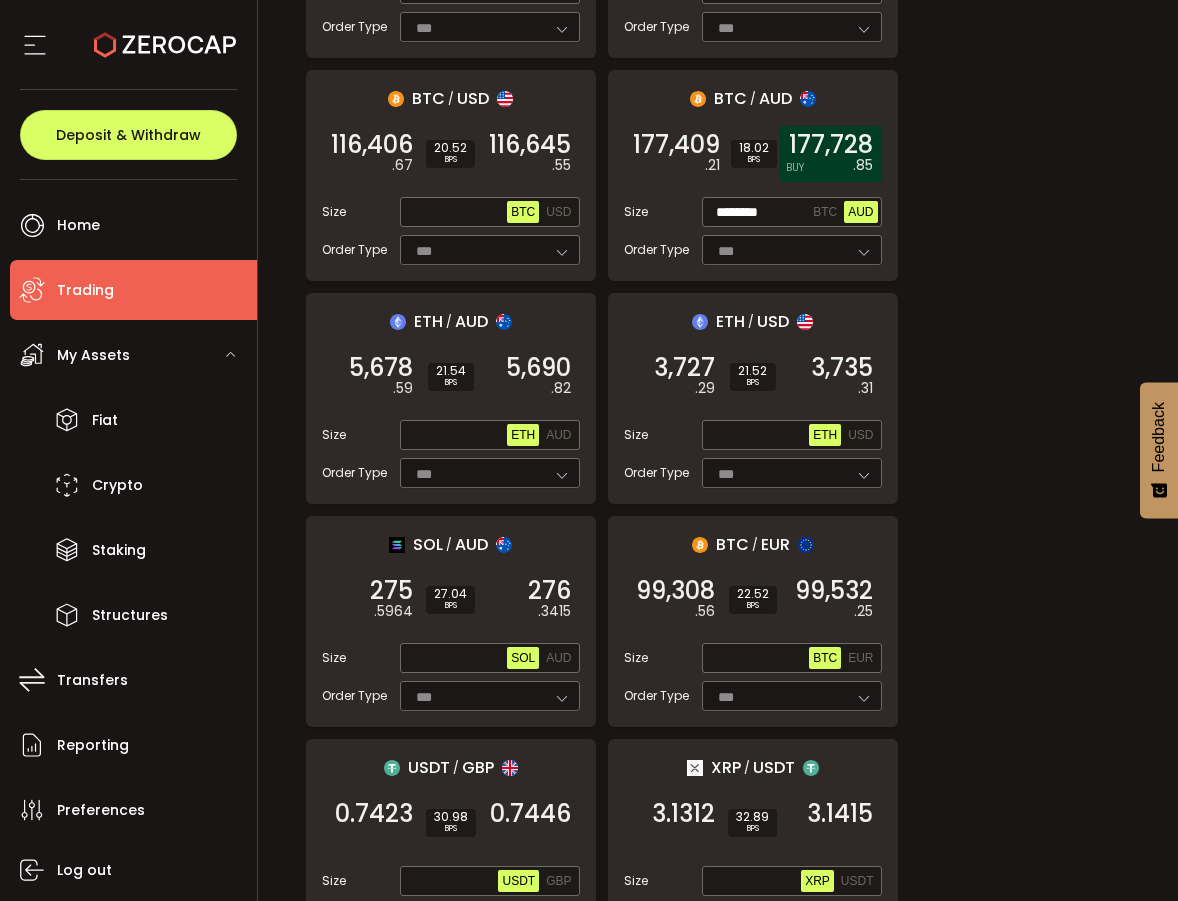 click on ".85" at bounding box center [863, 165] 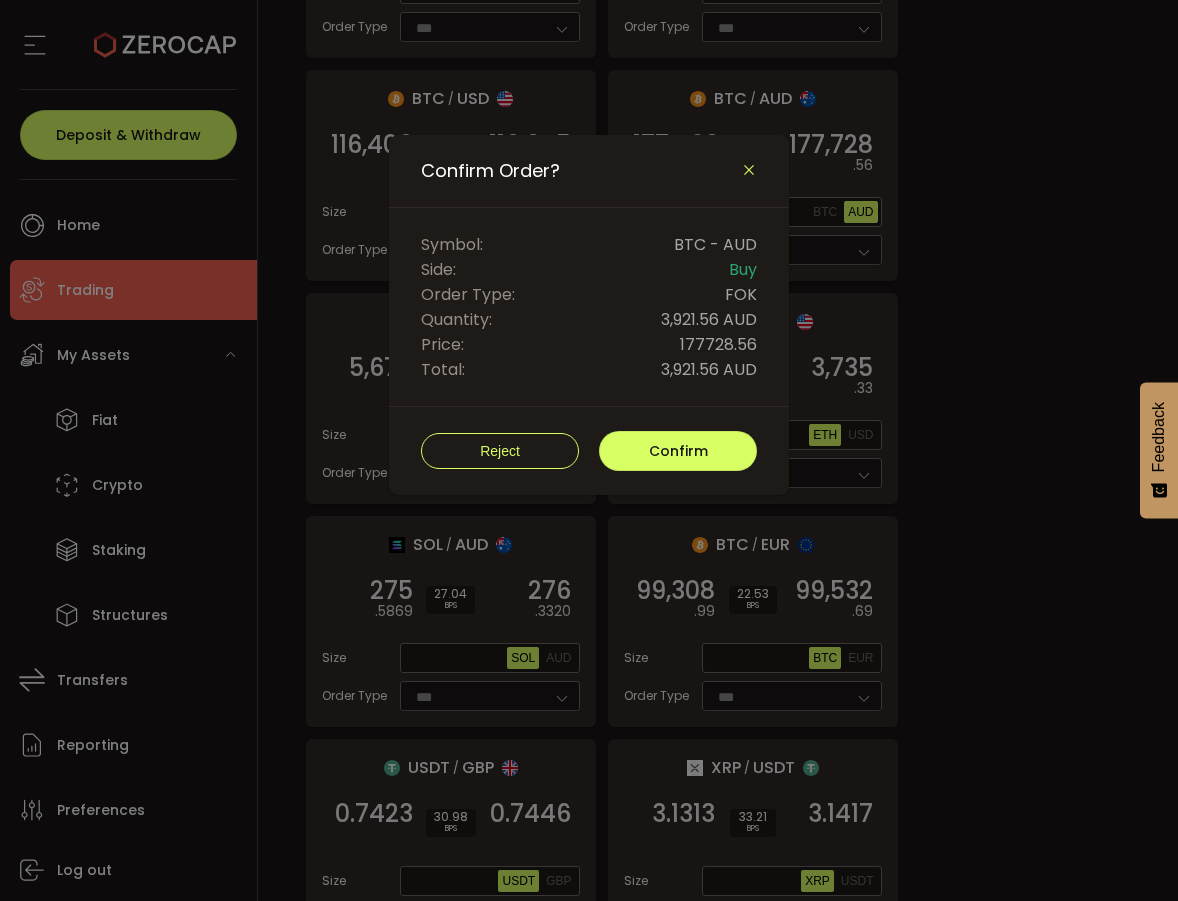 click at bounding box center [749, 170] 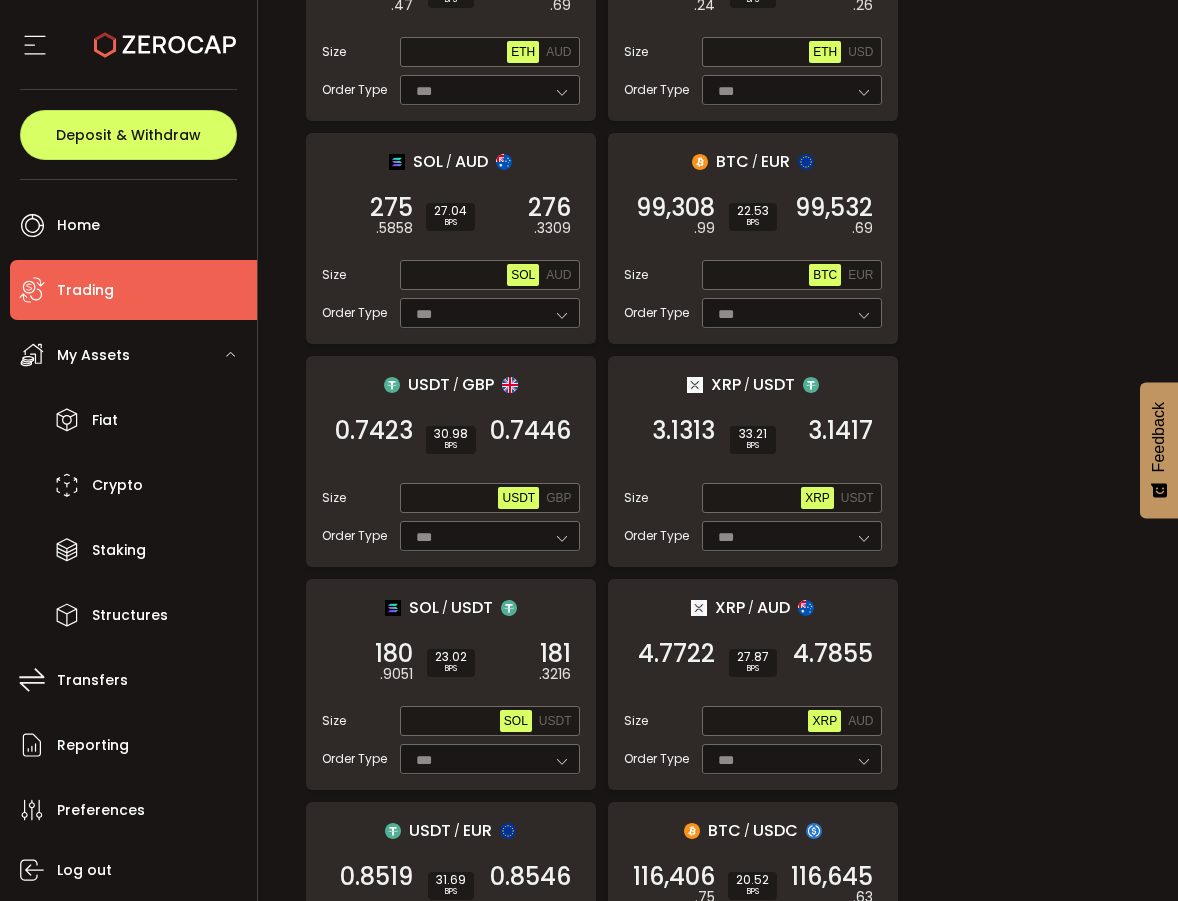 scroll, scrollTop: 2106, scrollLeft: 0, axis: vertical 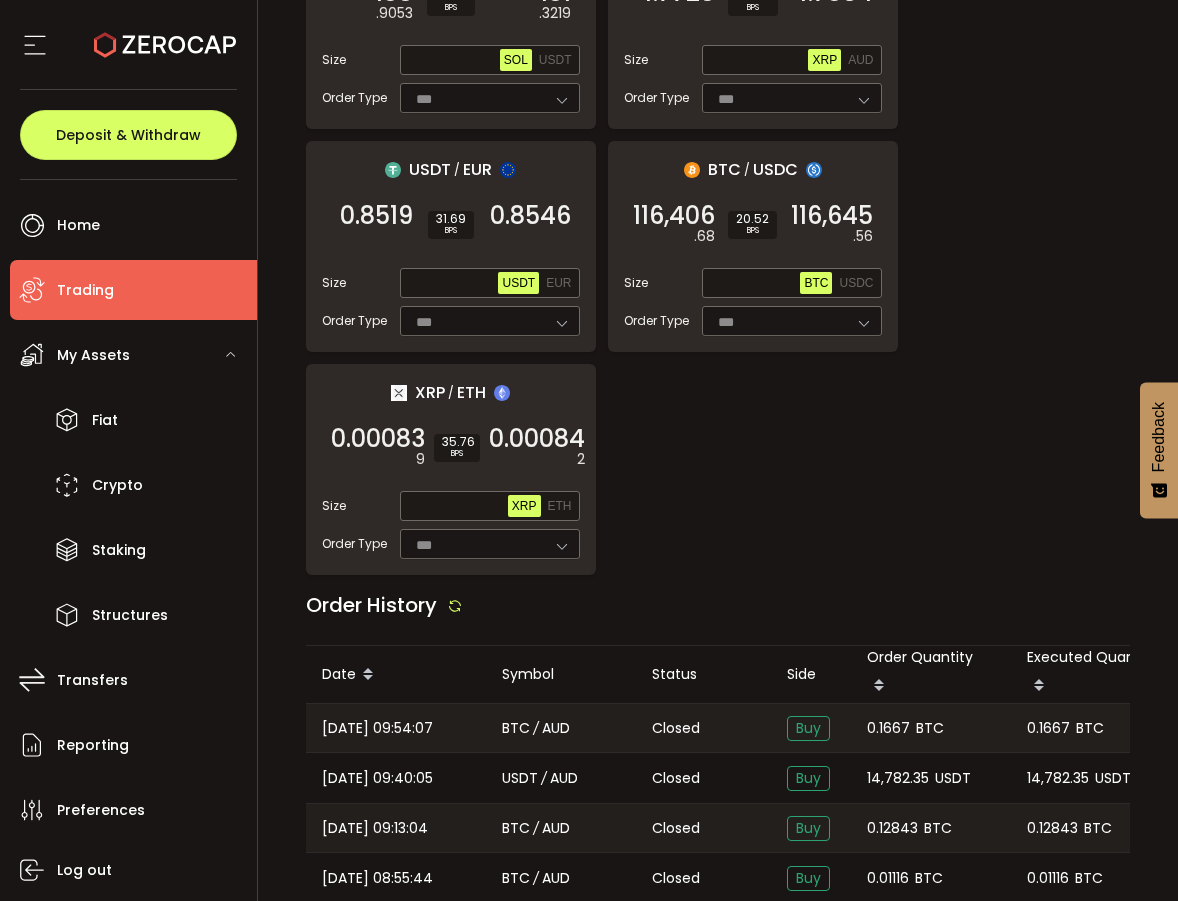 click on "Order History" at bounding box center [718, 610] 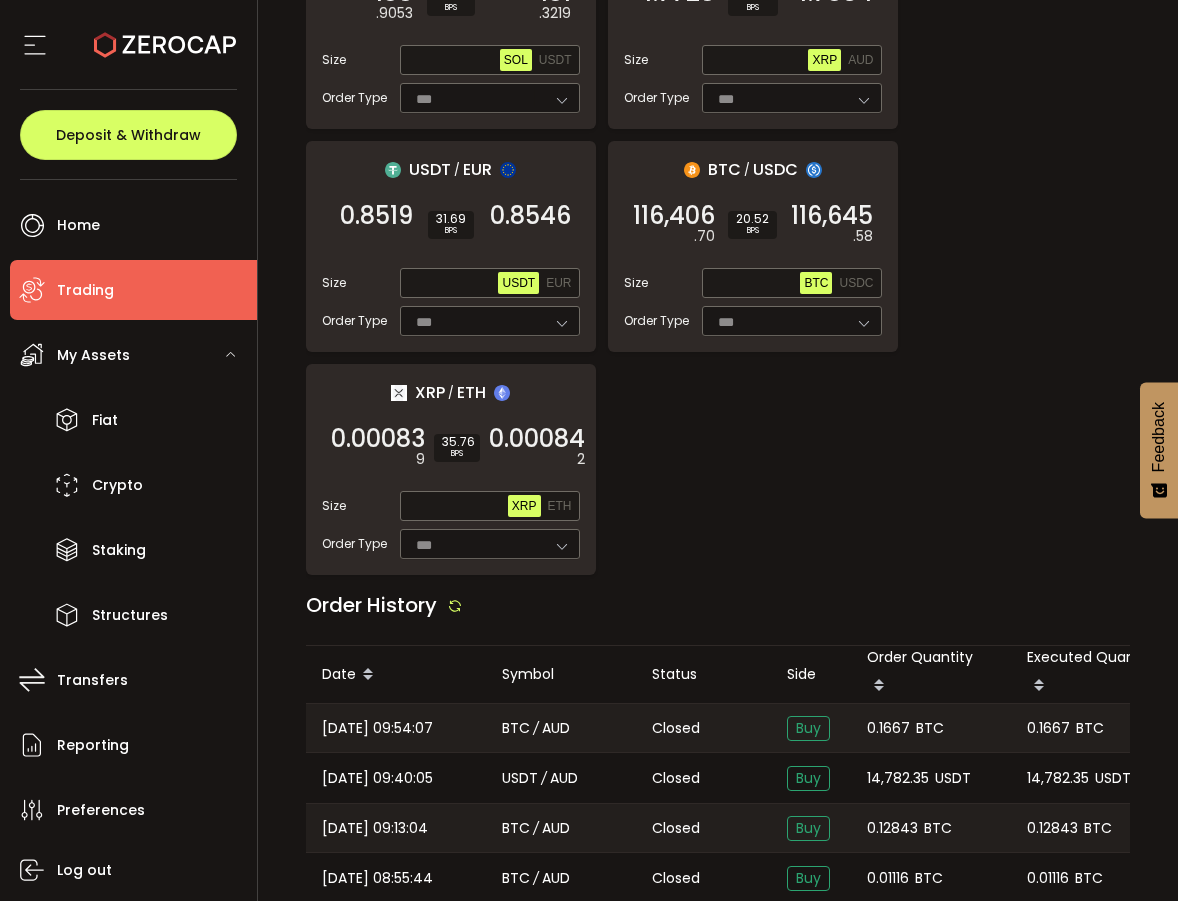 click on "Order History" at bounding box center (718, 610) 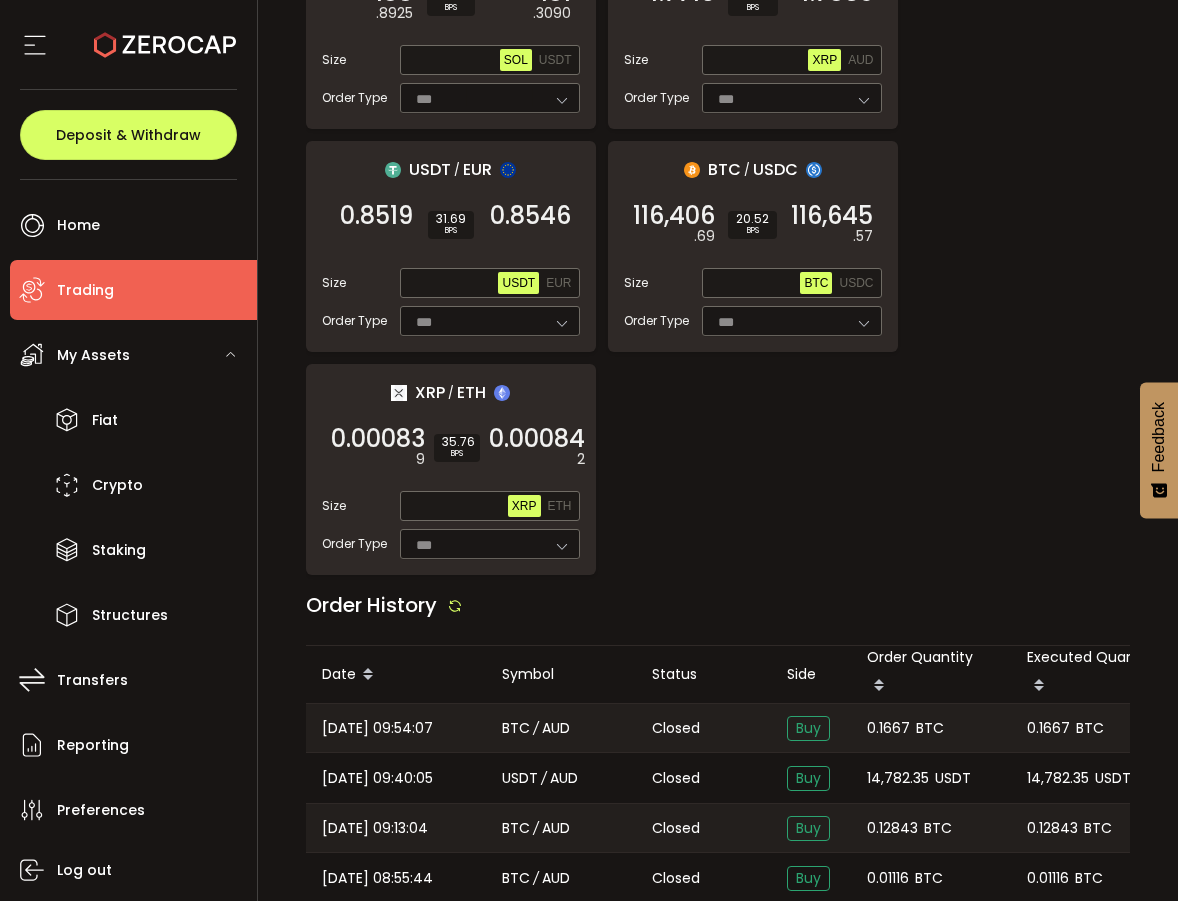 click at bounding box center (455, 606) 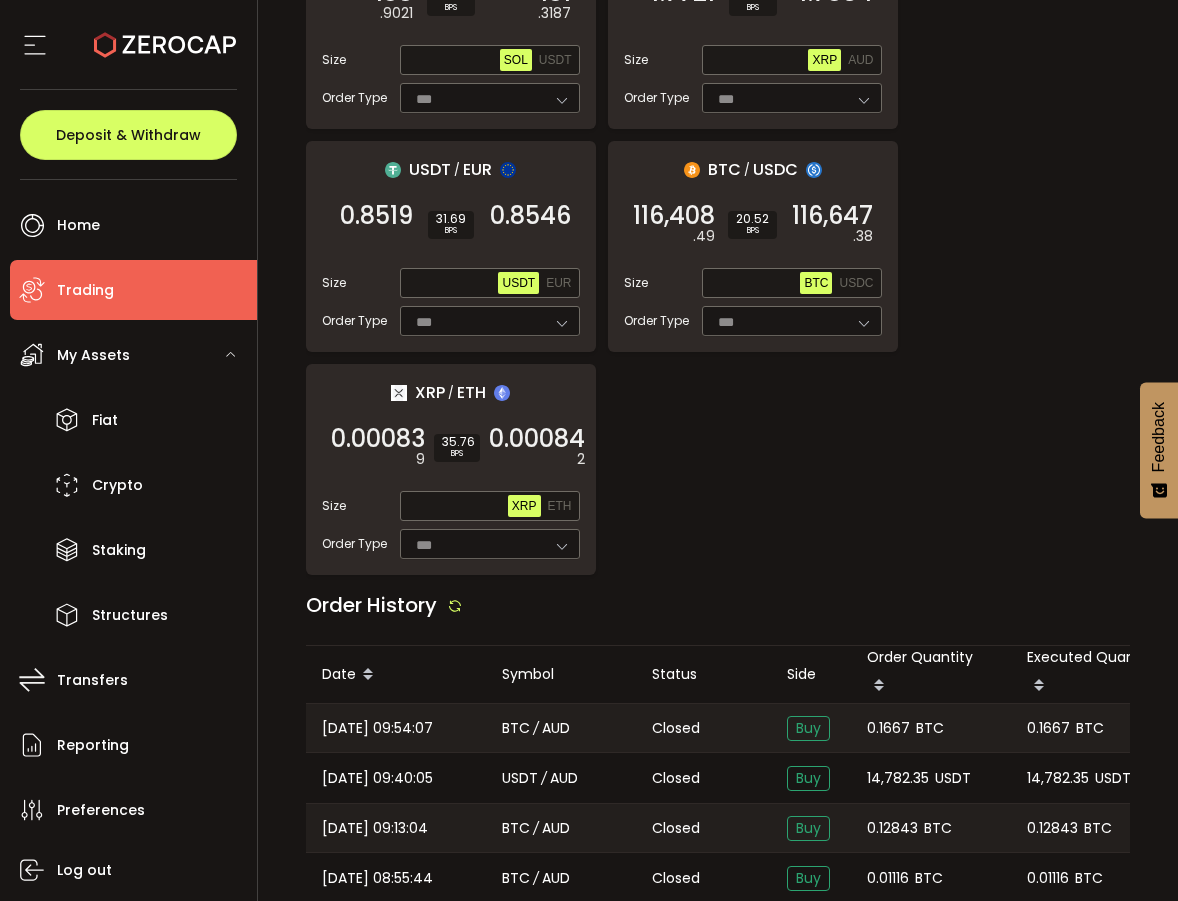 scroll, scrollTop: 0, scrollLeft: 243, axis: horizontal 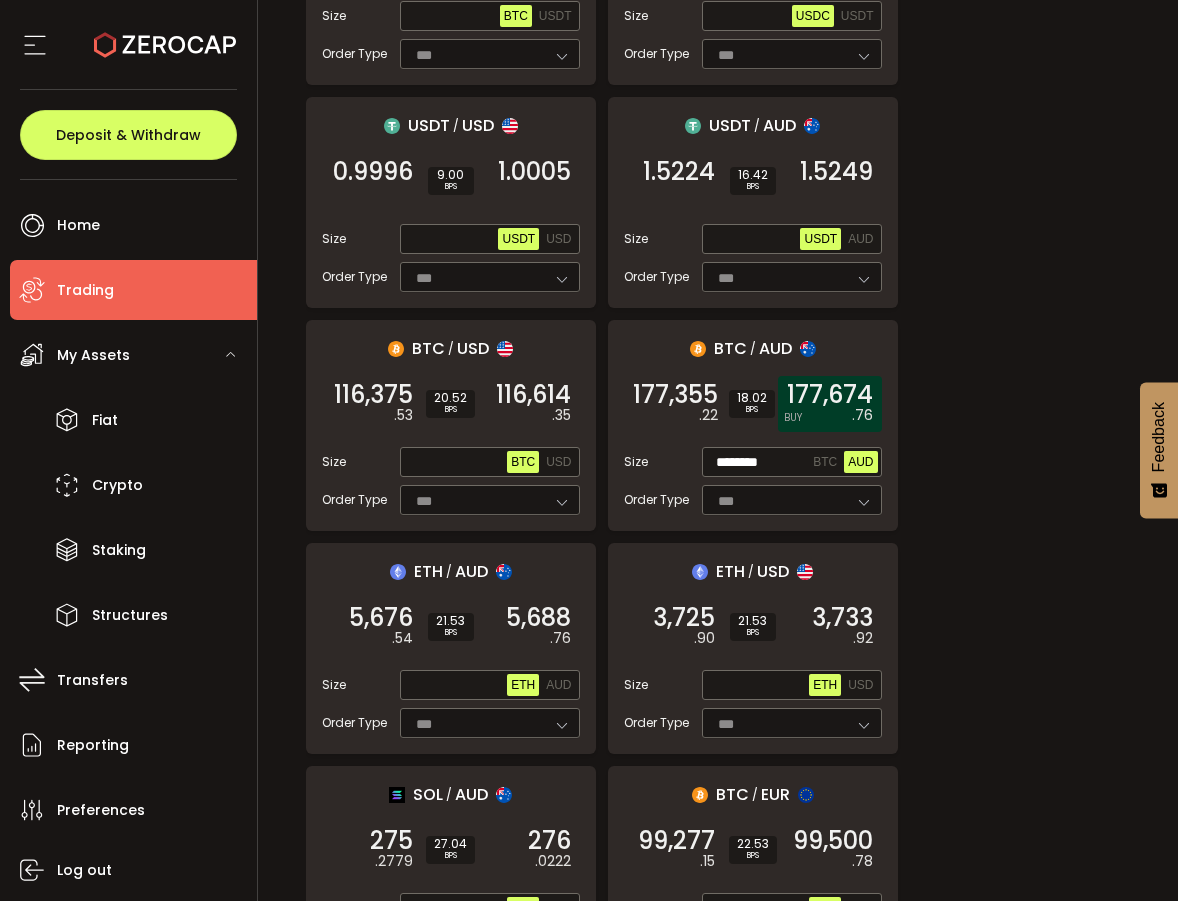 click on "177,674" at bounding box center (830, 395) 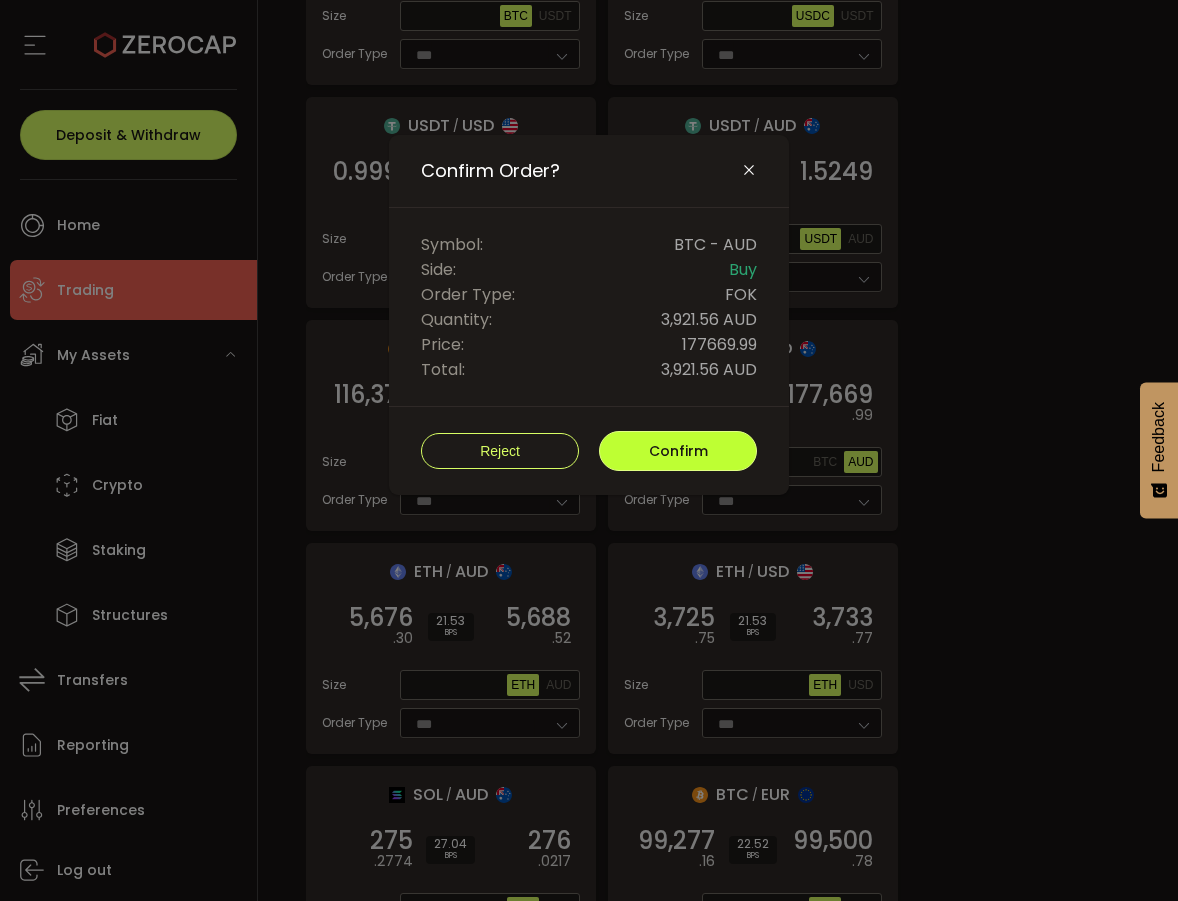 click on "Confirm" at bounding box center [678, 451] 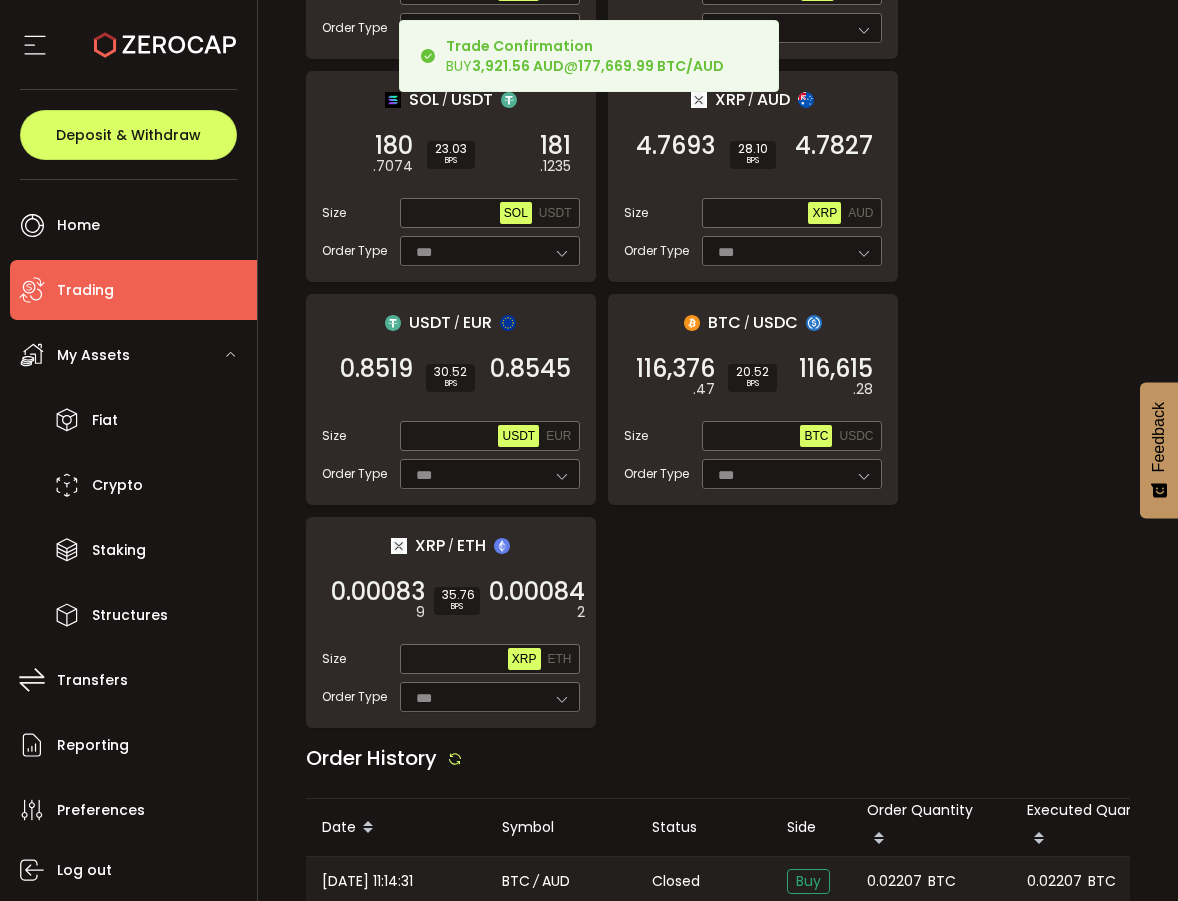 scroll, scrollTop: 2296, scrollLeft: 0, axis: vertical 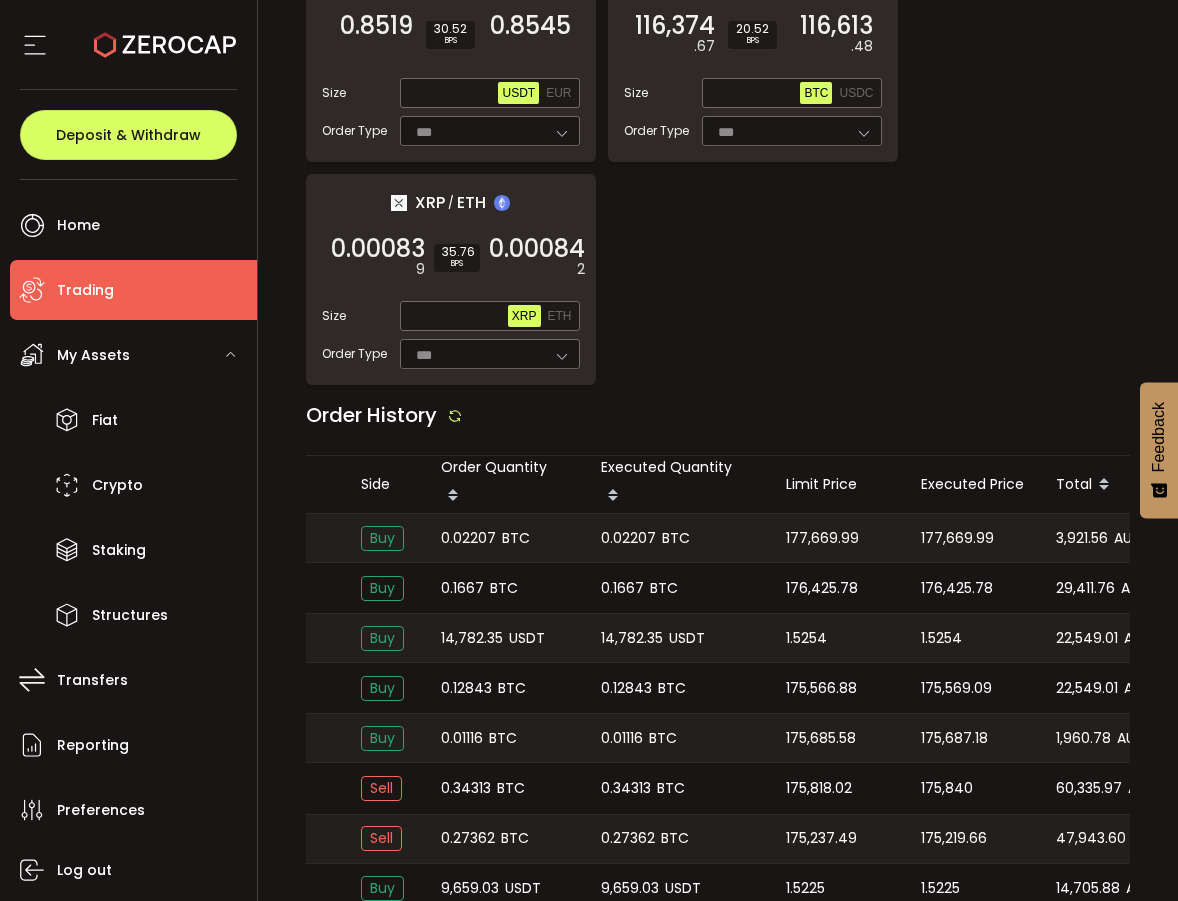 click on "177,669.99" at bounding box center [957, 538] 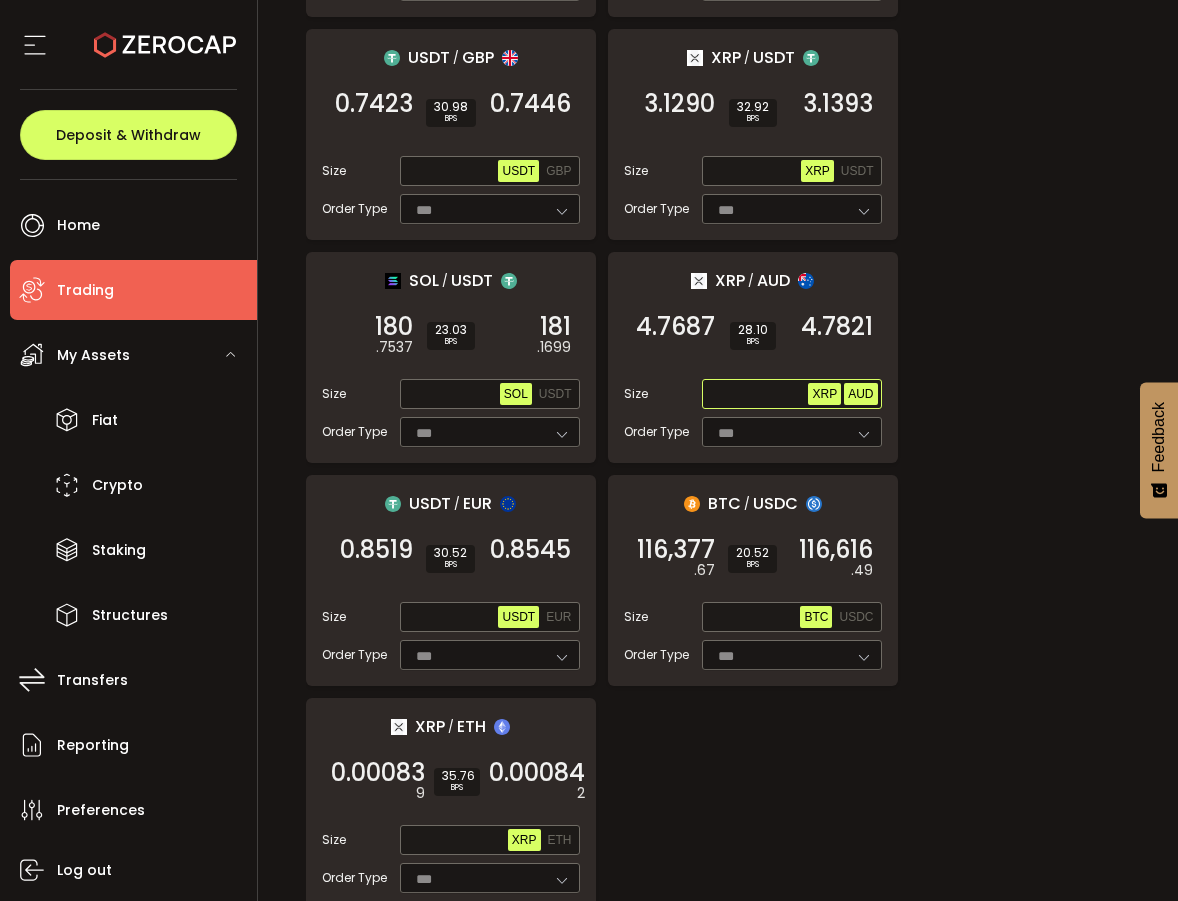 click on "AUD" at bounding box center [860, 394] 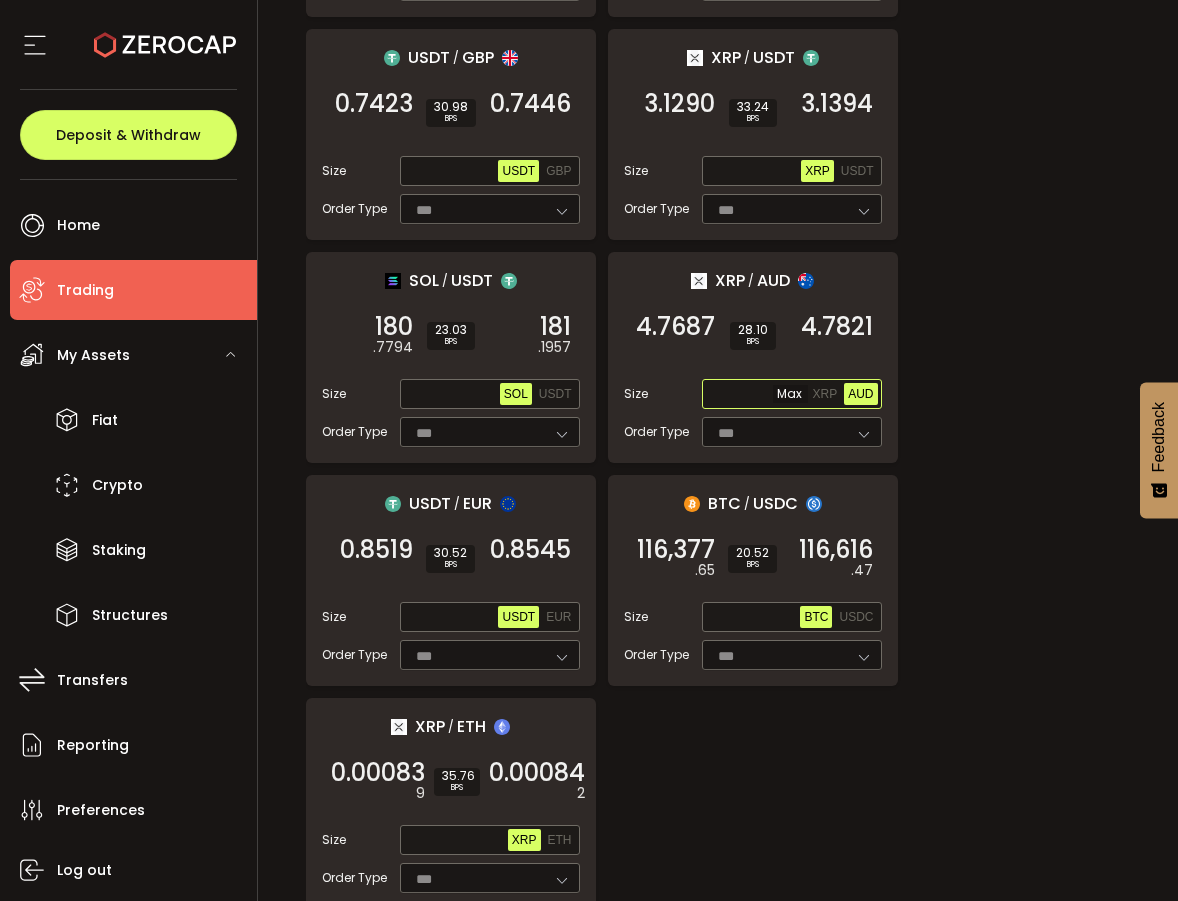 click at bounding box center [757, 395] 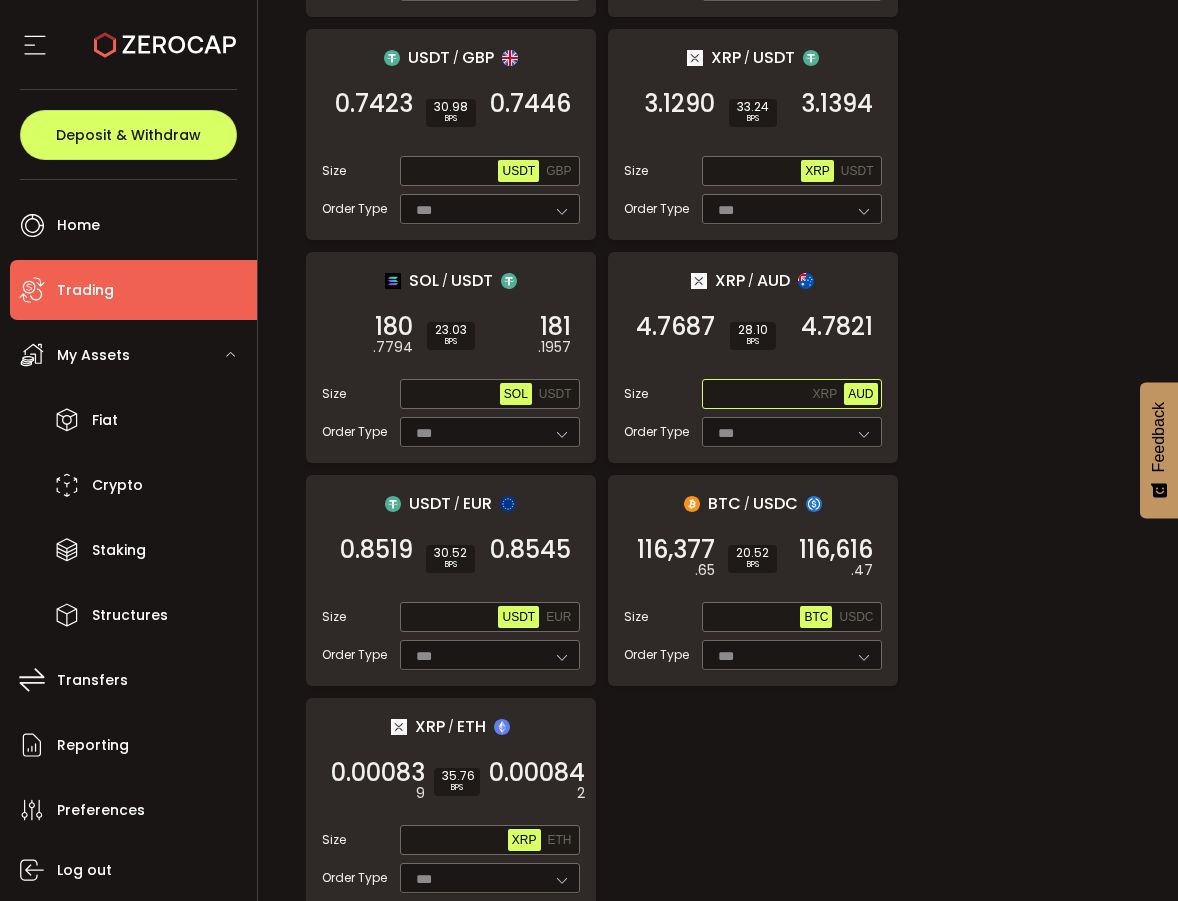 paste on "**********" 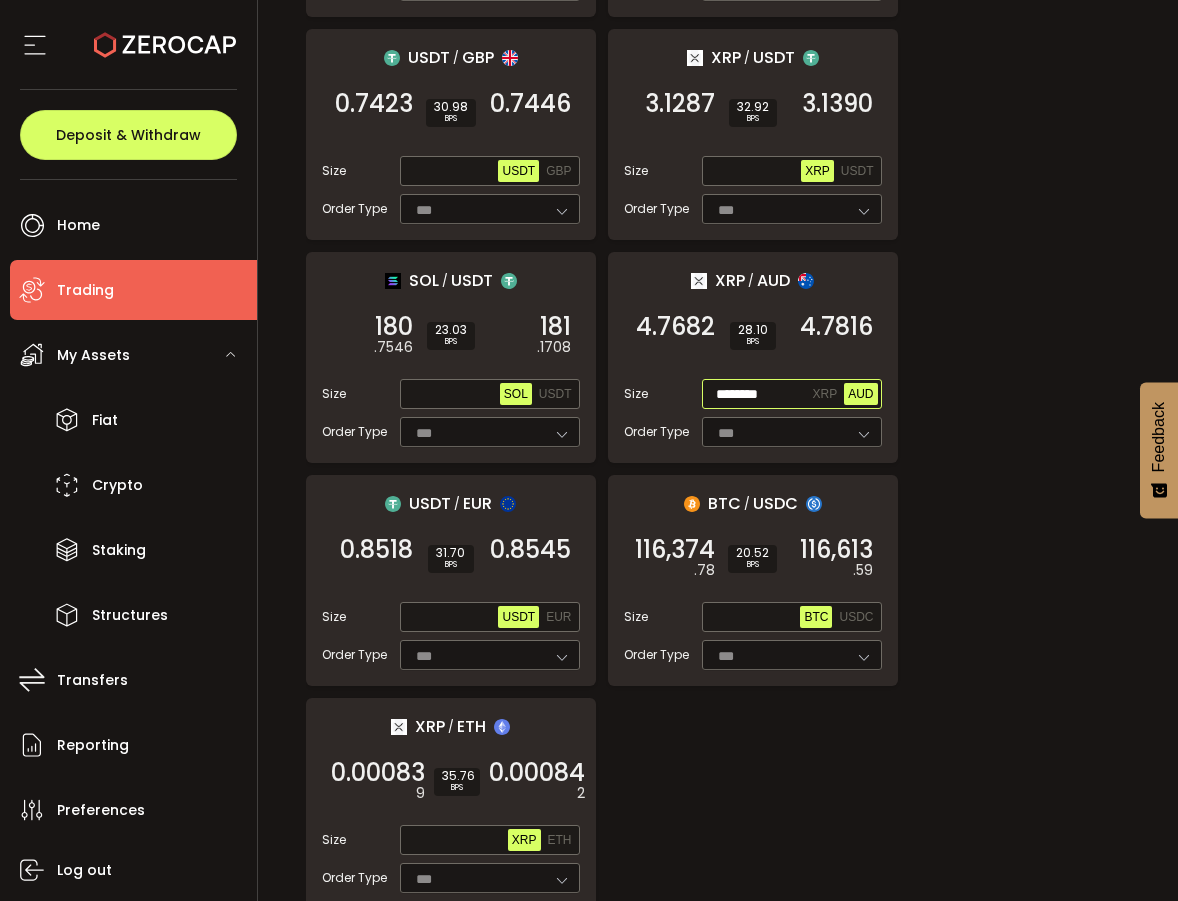 type on "********" 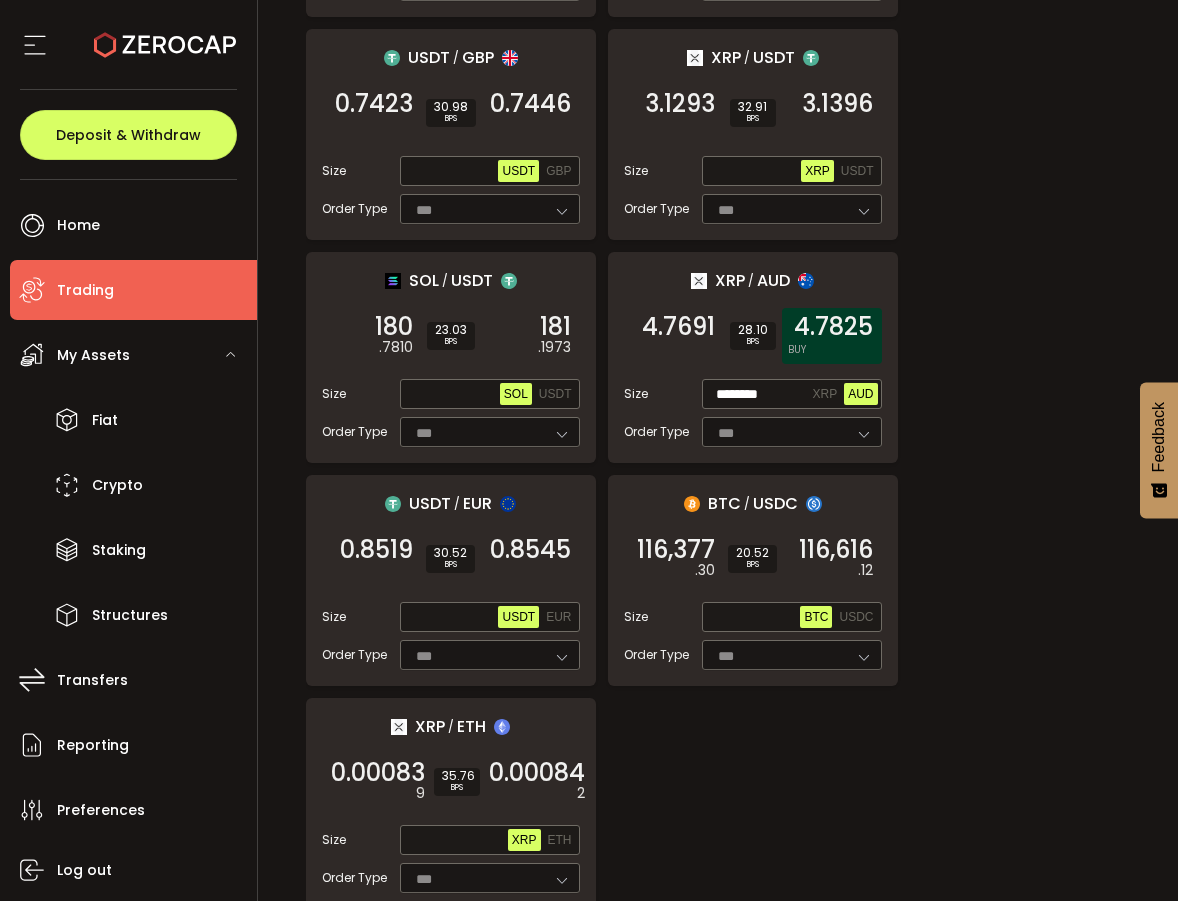 click on "4.7825" at bounding box center (833, 327) 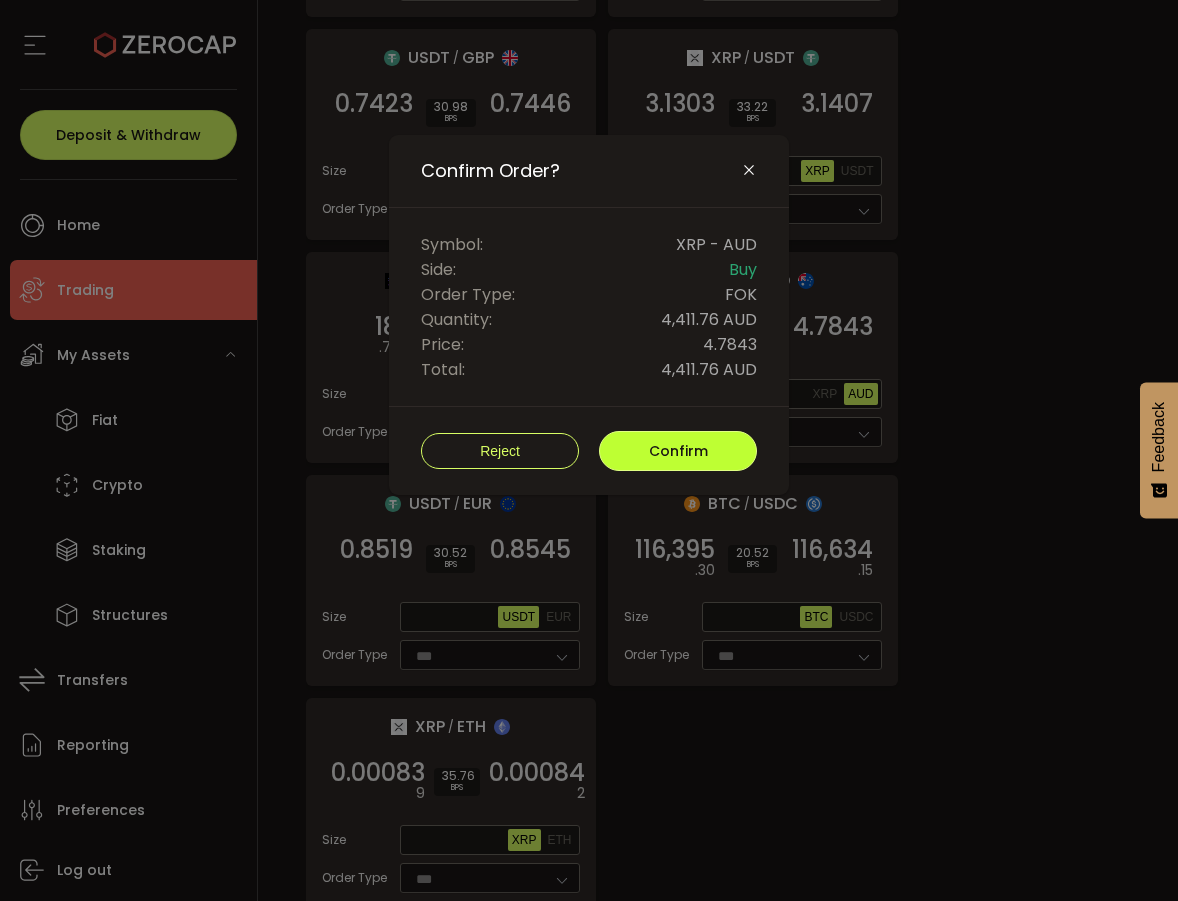 click on "Confirm" at bounding box center [678, 451] 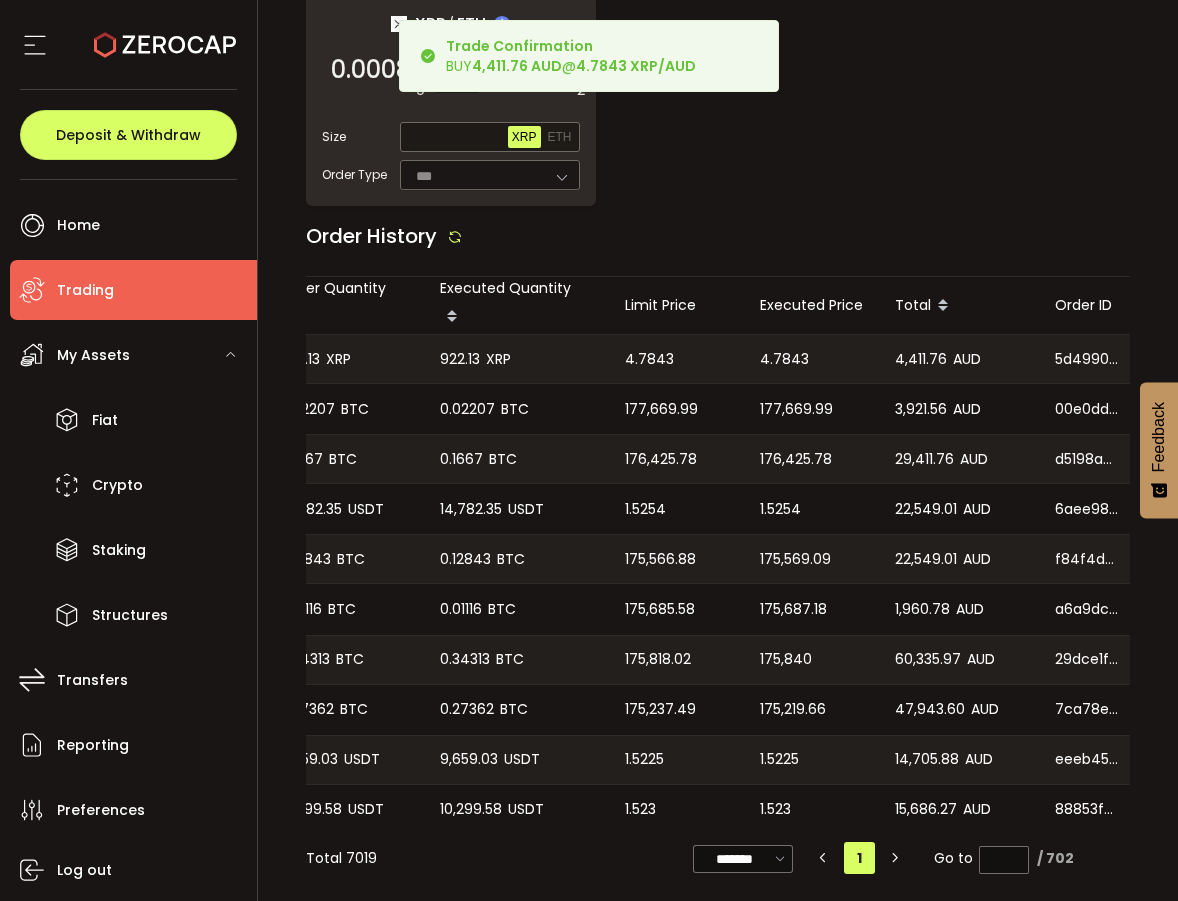 click on "4.7843" at bounding box center (784, 359) 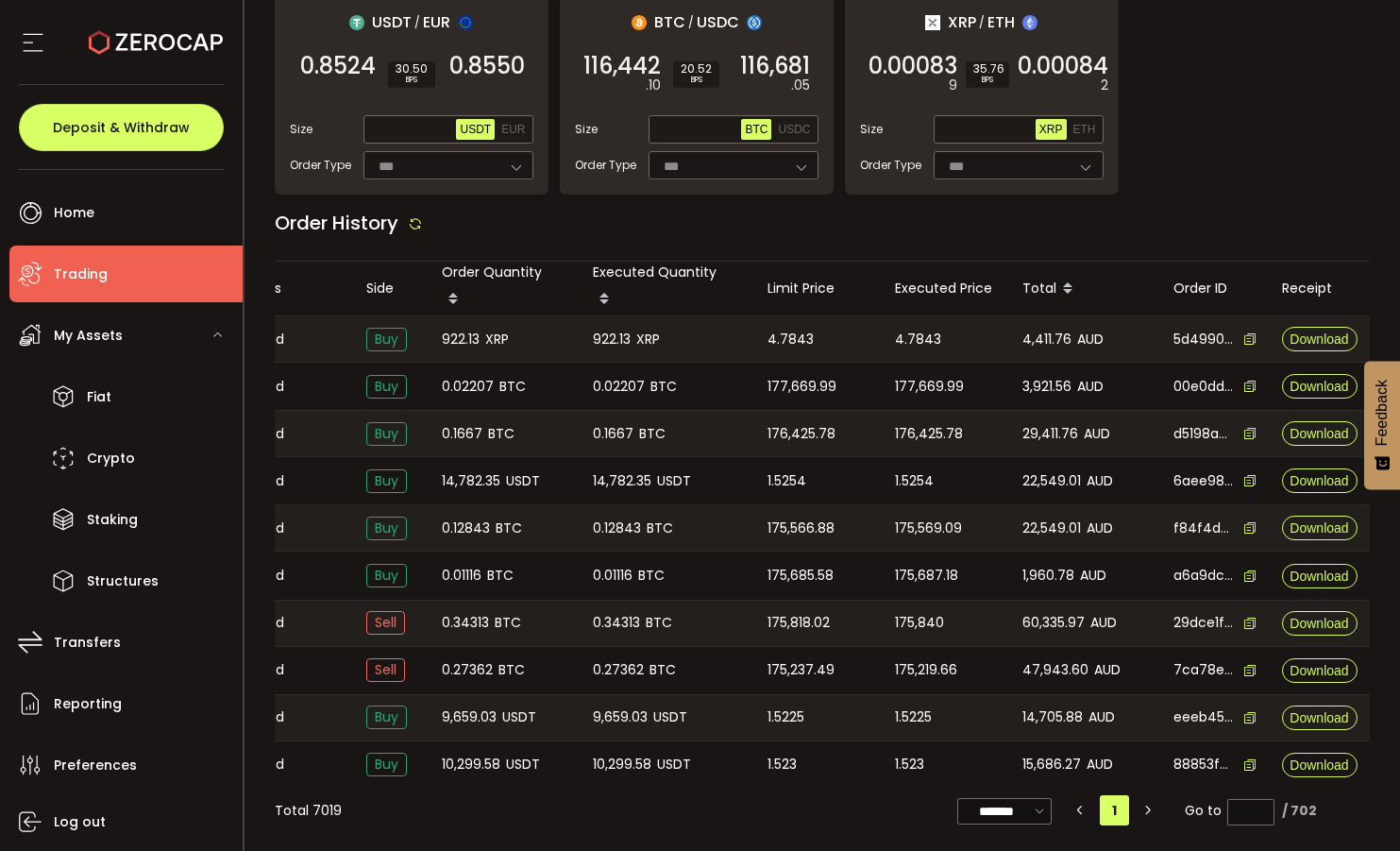 scroll, scrollTop: 0, scrollLeft: 368, axis: horizontal 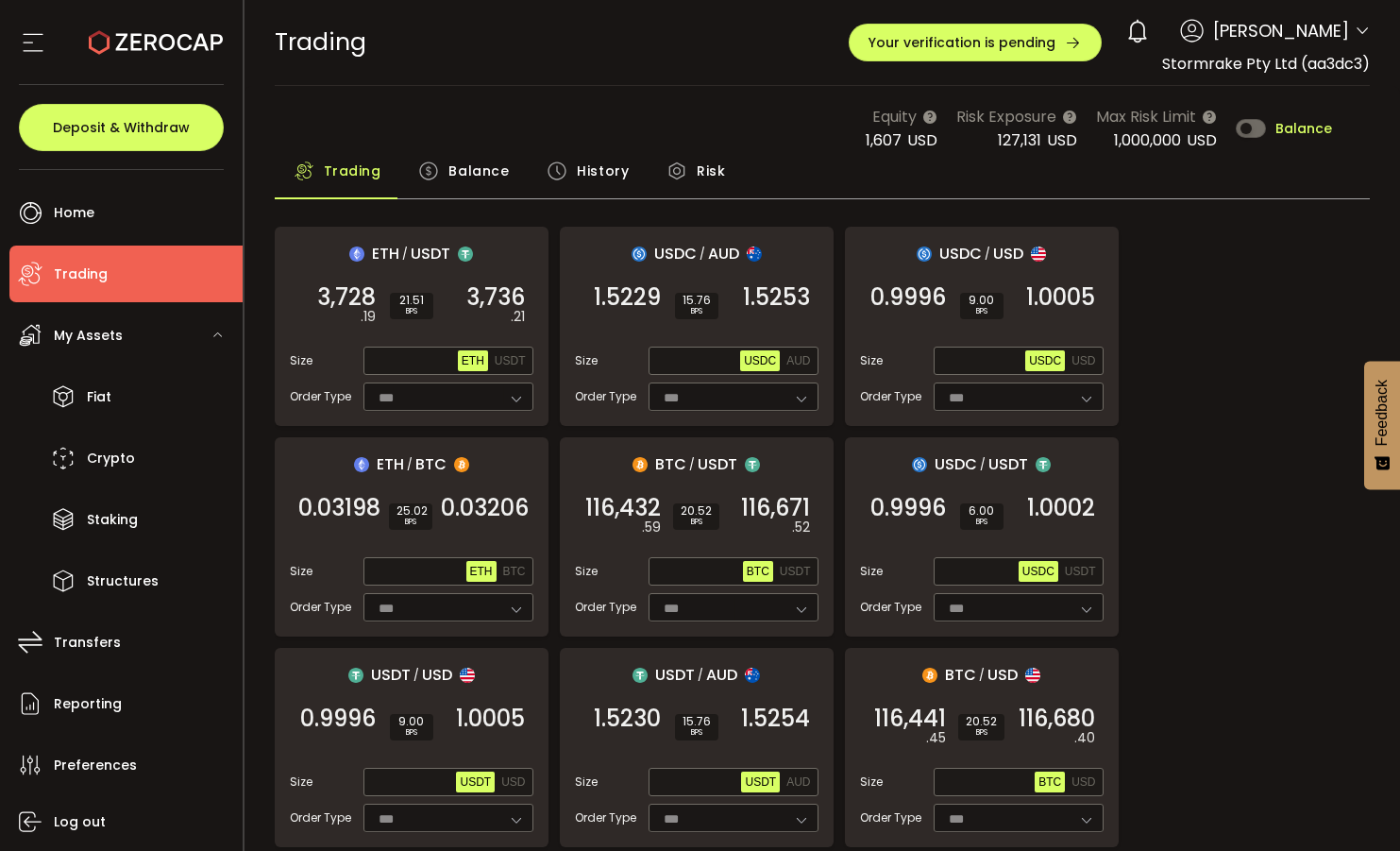 click on "ETH / USDT 3,728   .19 SELL 21.51 BPS 3,736  .21 BUY Size Max ETH USDT Order Type *** FOK USDC / AUD 1.5229    SELL 15.76 BPS 1.5253   BUY Size Max USDC AUD Order Type *** FOK USDC / USD 0.9996    SELL 9.00 BPS 1.0005   BUY Size Max USDC USD Order Type *** FOK ETH / BTC 0.03198    SELL 25.02 BPS 0.03206   BUY Size Max ETH BTC Order Type *** FOK BTC / USDT 116,432   .59 SELL 20.52 BPS 116,671  .52 BUY Size Max BTC USDT Order Type *** FOK USDC / USDT 0.9996    SELL 6.00 BPS 1.0002   BUY Size Max USDC USDT Order Type *** FOK SOL / AUDD -    SELL BPS -   BUY Size Max SOL AUDD Order Type *** FOK USDT / AUDD -    SELL BPS -   BUY Size Max USDT AUDD Order Type *** FOK USDC / AUDD -    SELL BPS -   BUY Size Max USDC AUDD Order Type *** FOK ETH / AUDD -    SELL BPS -   BUY Size Max ETH AUDD Order Type *** FOK BTC / AUDD -    SELL BPS -   BUY Size Max BTC AUDD Order Type *** FOK USDT / USD 0.9996    SELL 9.00 BPS 1.0005   BUY Size Max USDT USD Order Type *** FOK USDT / AUD 1.5230    SELL 15.76" at bounding box center (822, 958) 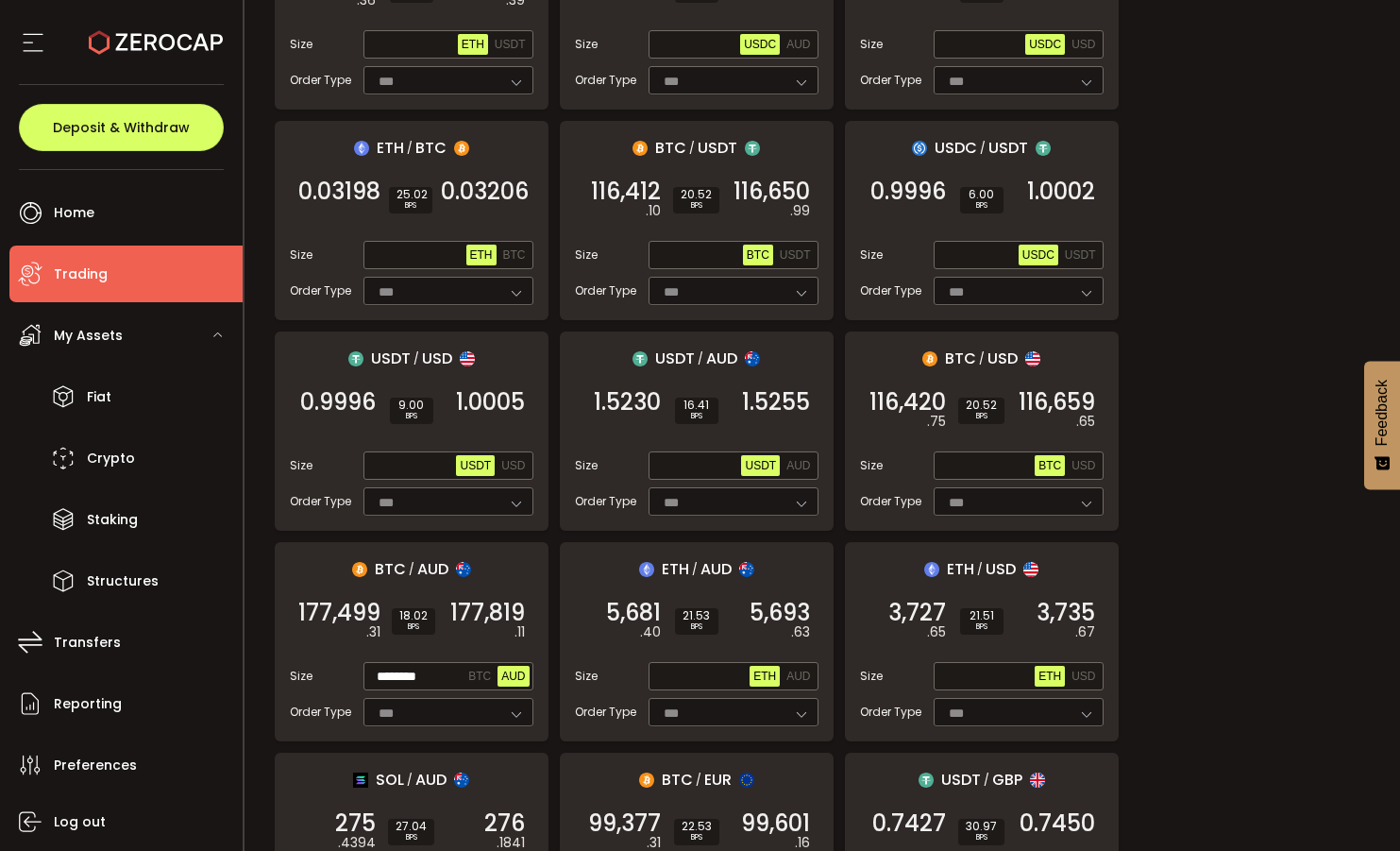 scroll, scrollTop: 315, scrollLeft: 0, axis: vertical 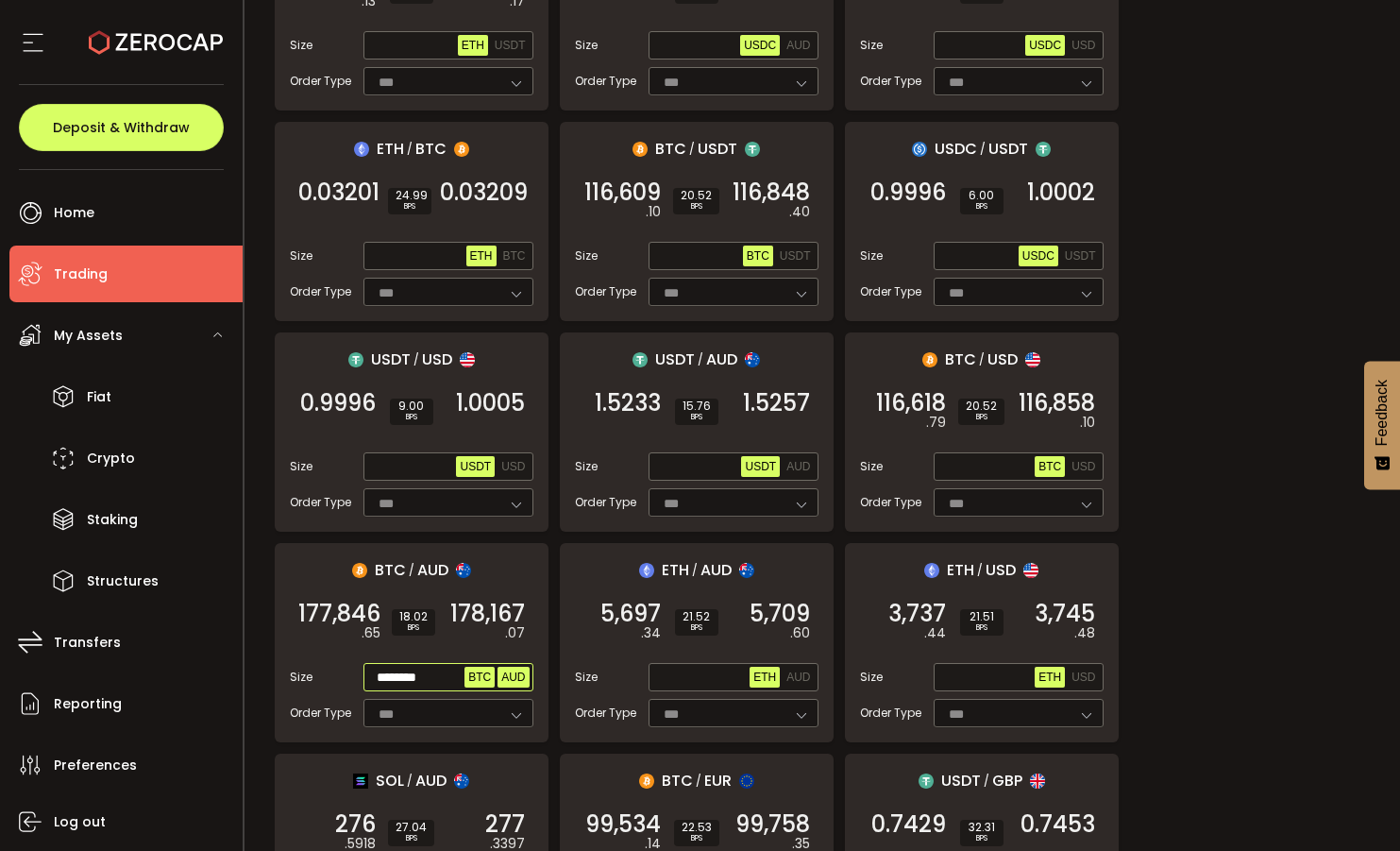 click on "BTC" at bounding box center [480, 677] 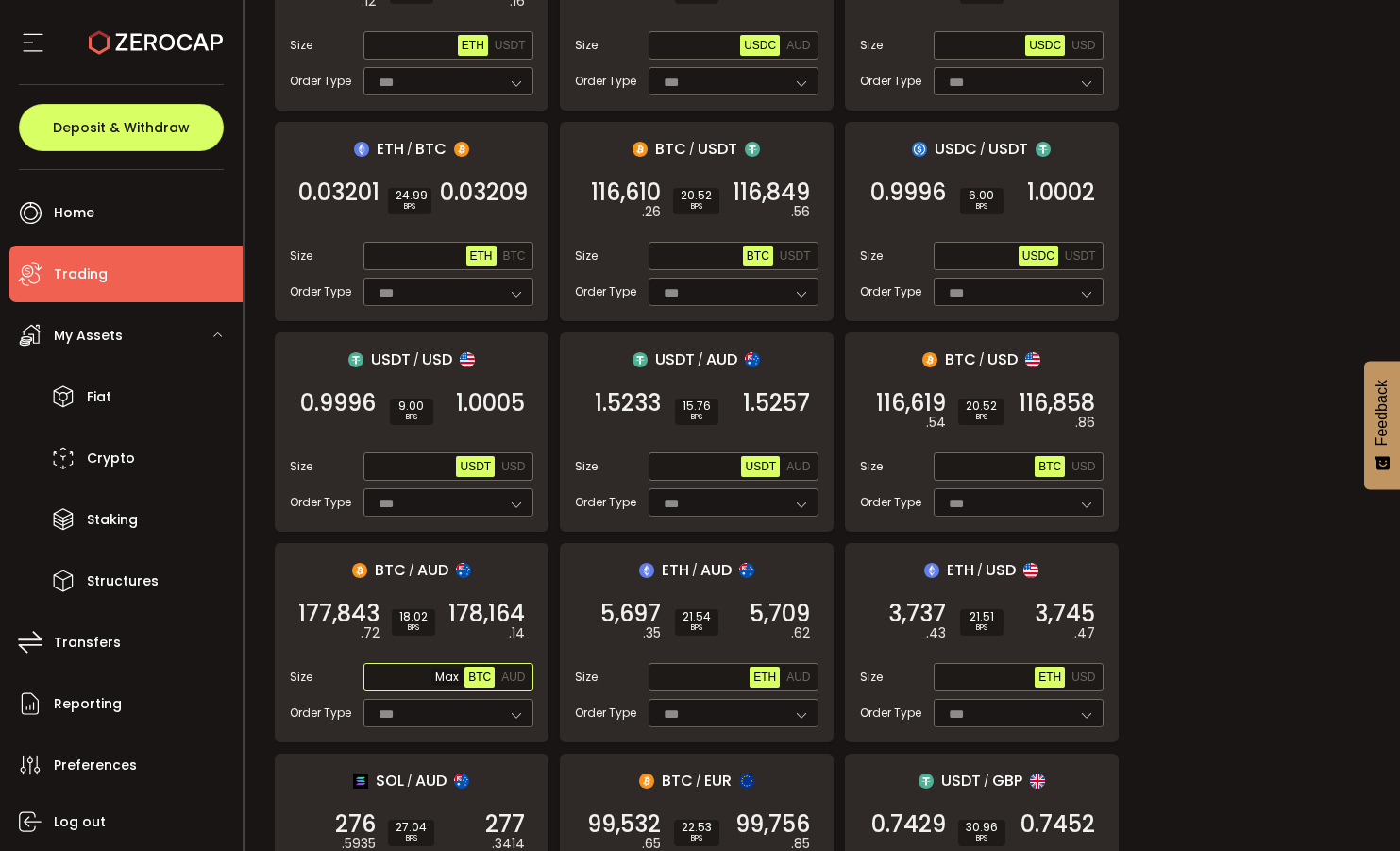 click at bounding box center [416, 678] 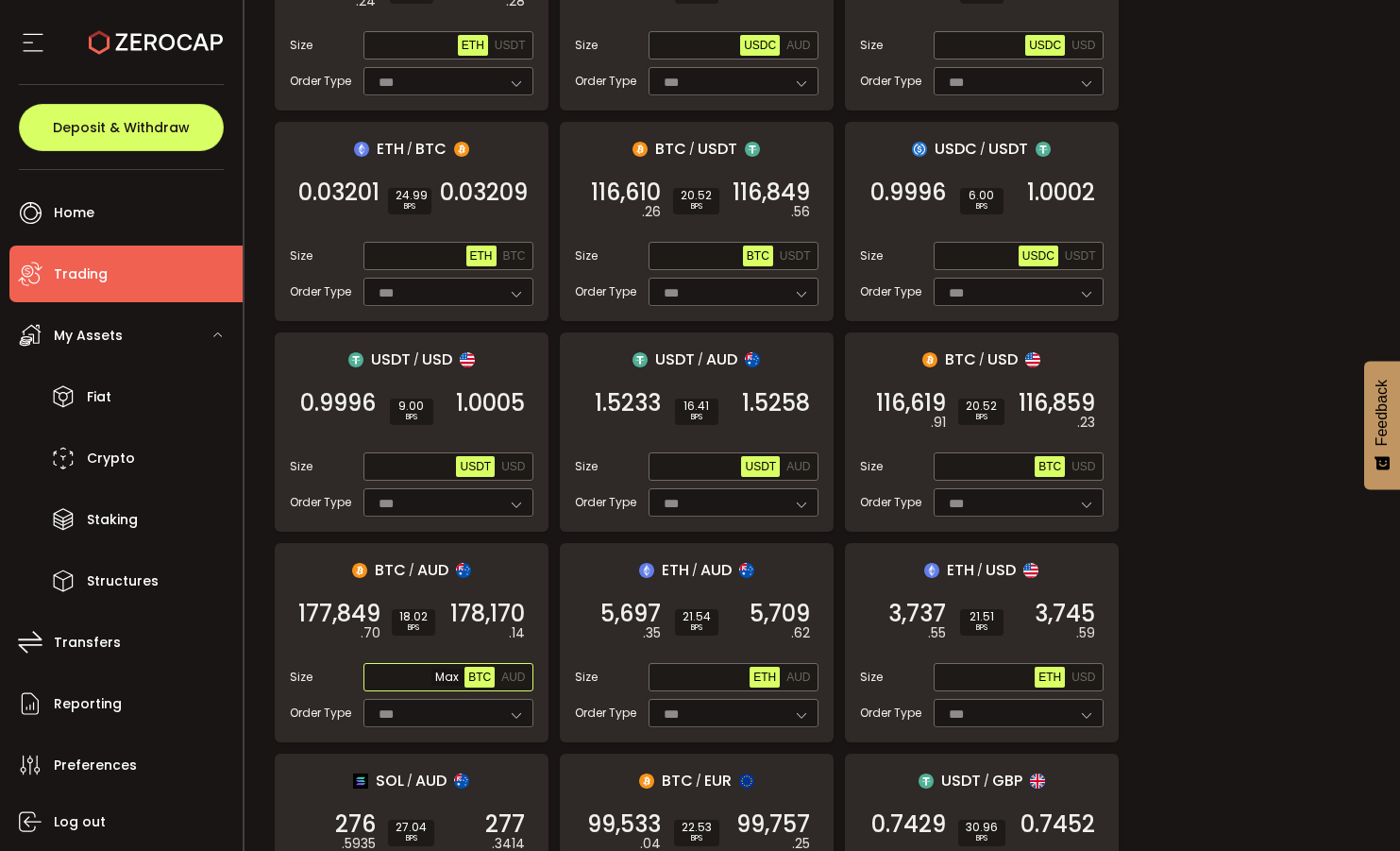 paste on "*******" 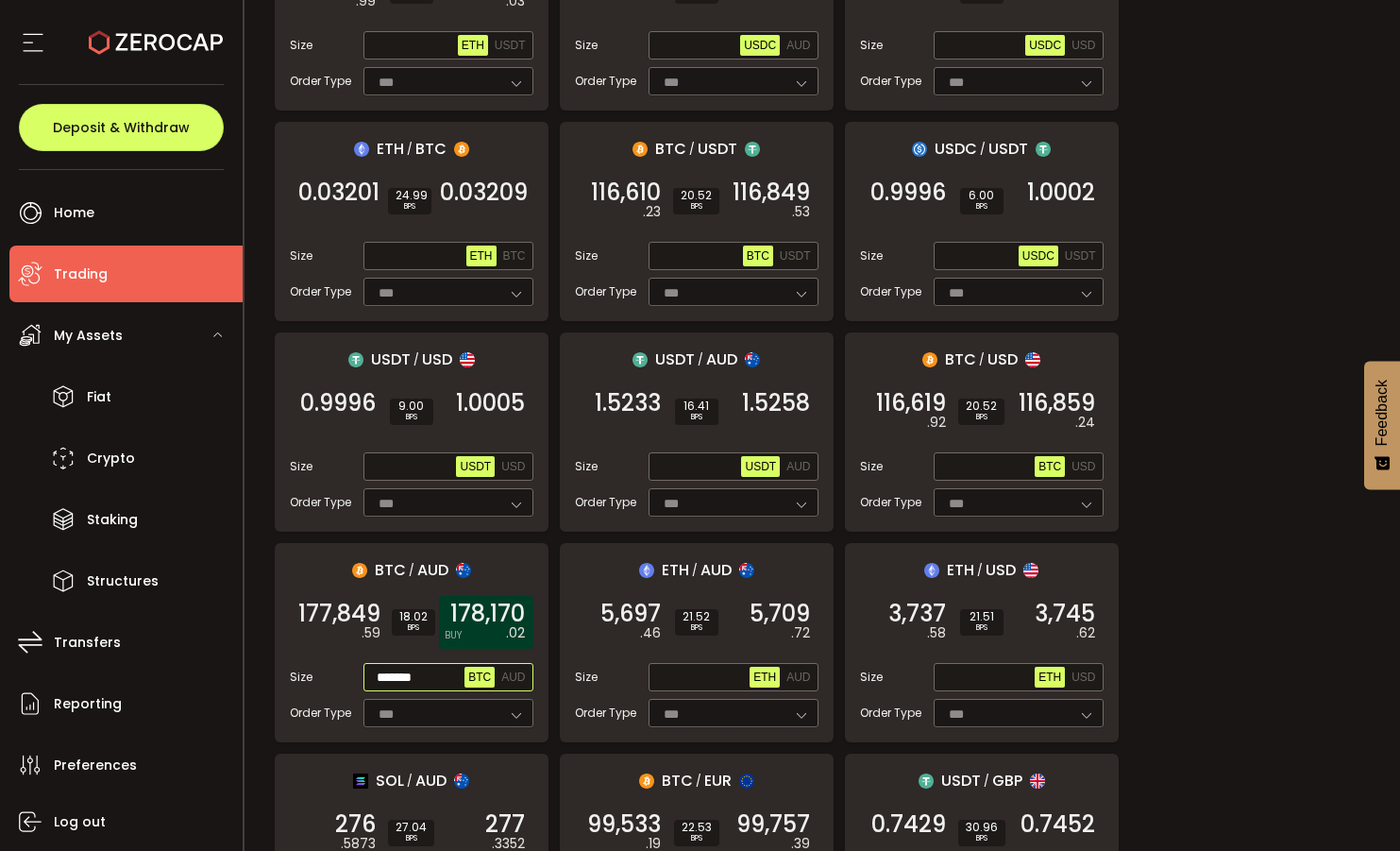 type on "*******" 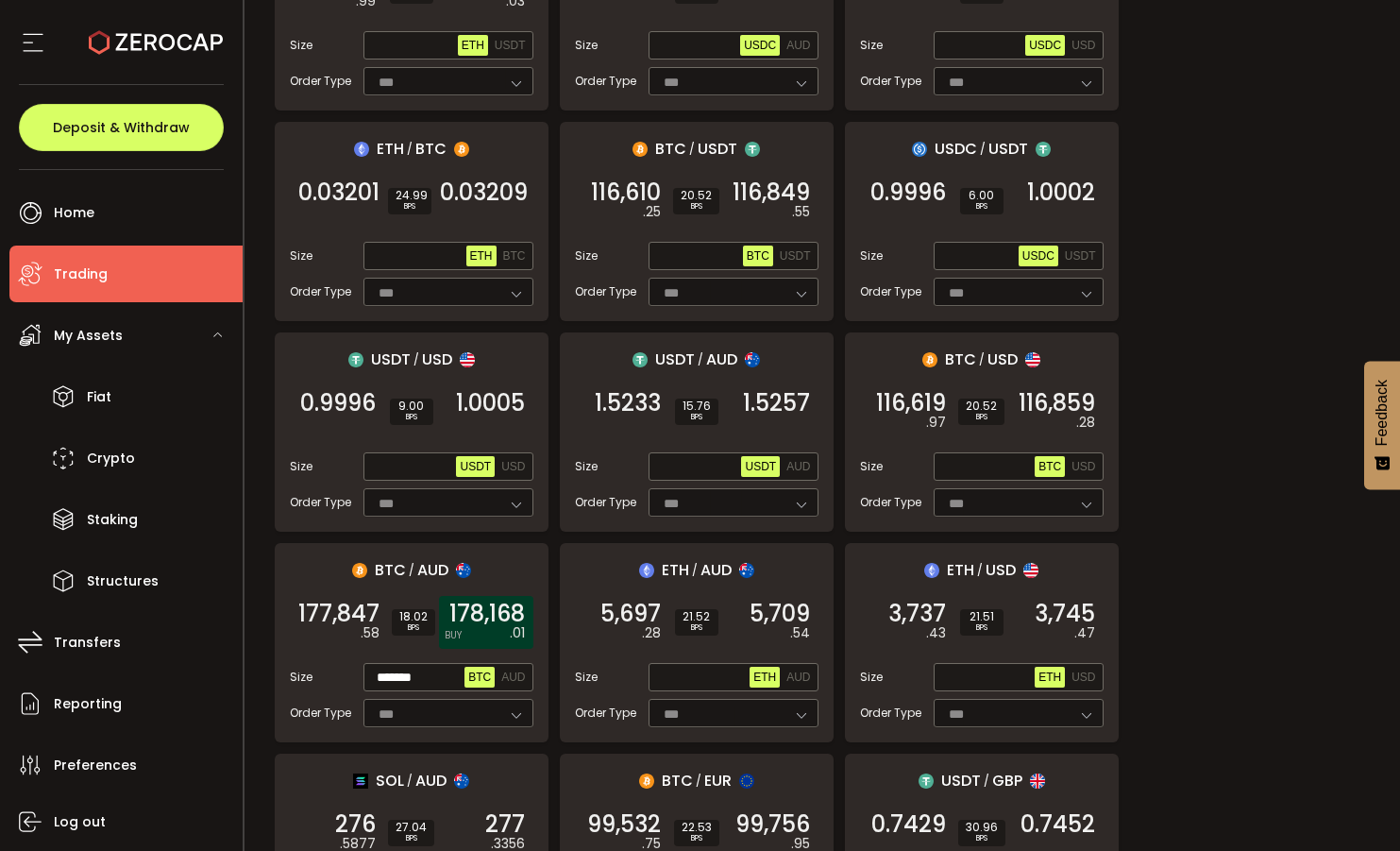 click on "178,168" at bounding box center [487, 614] 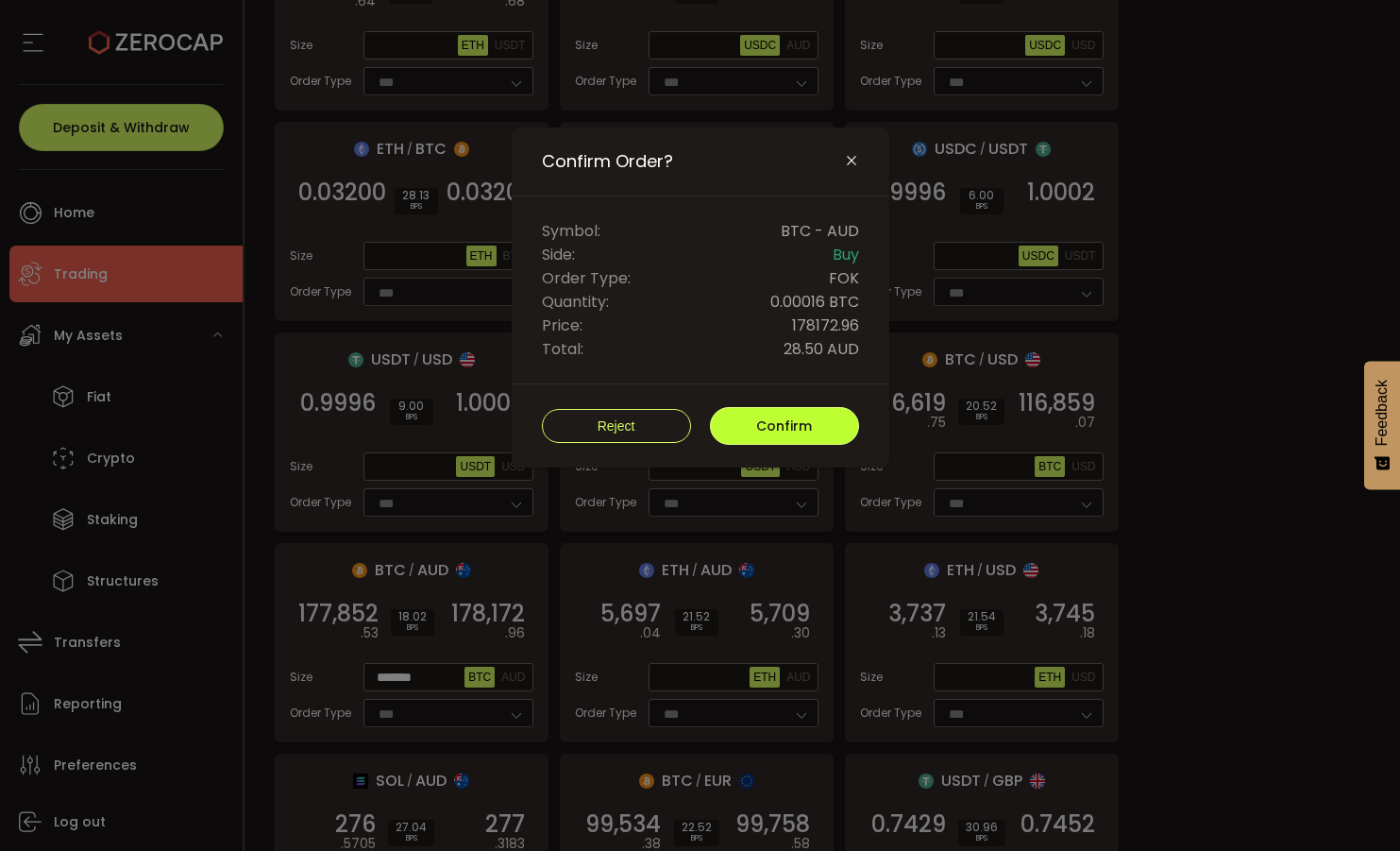 click on "Confirm" at bounding box center [784, 426] 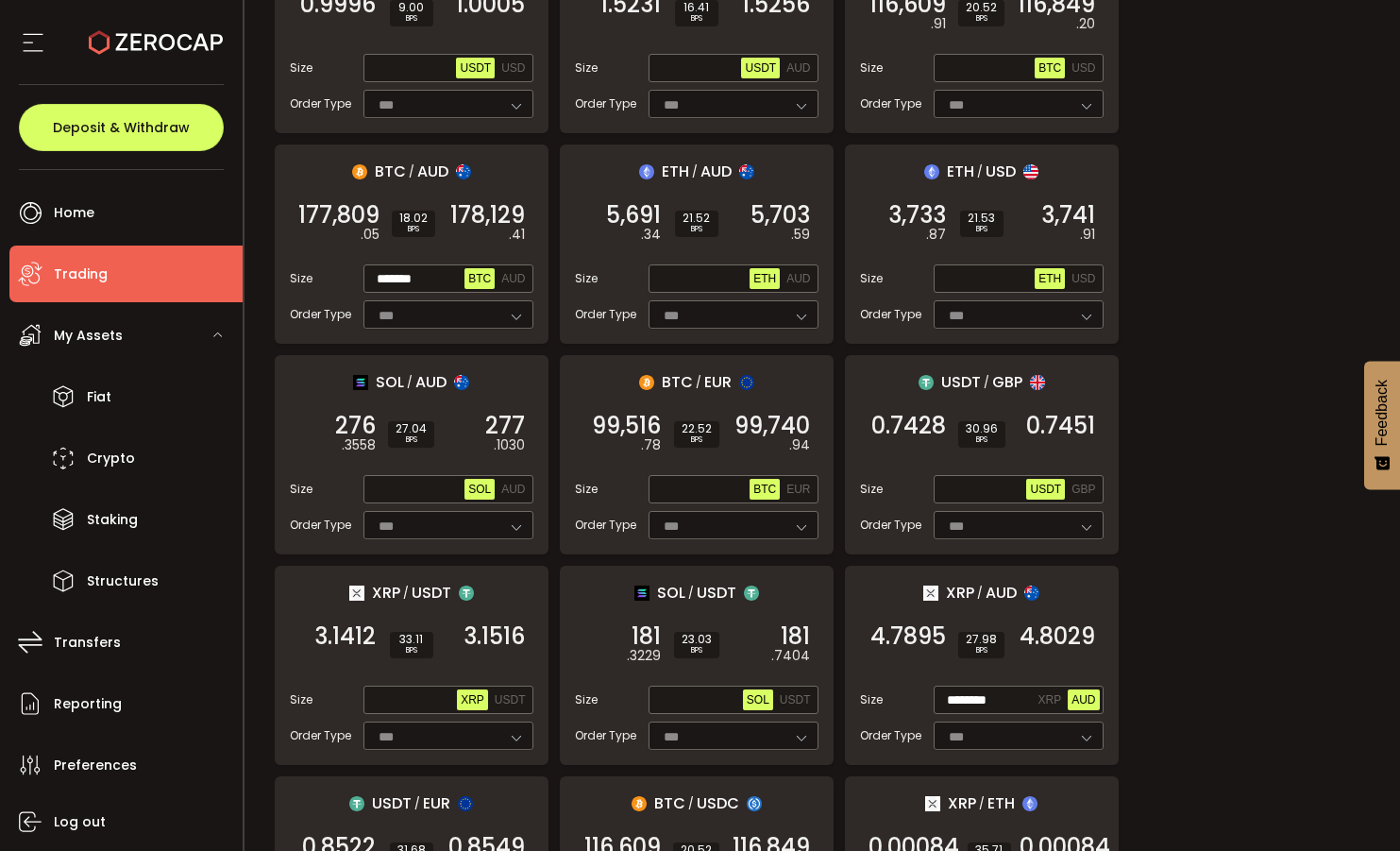 scroll, scrollTop: 722, scrollLeft: 0, axis: vertical 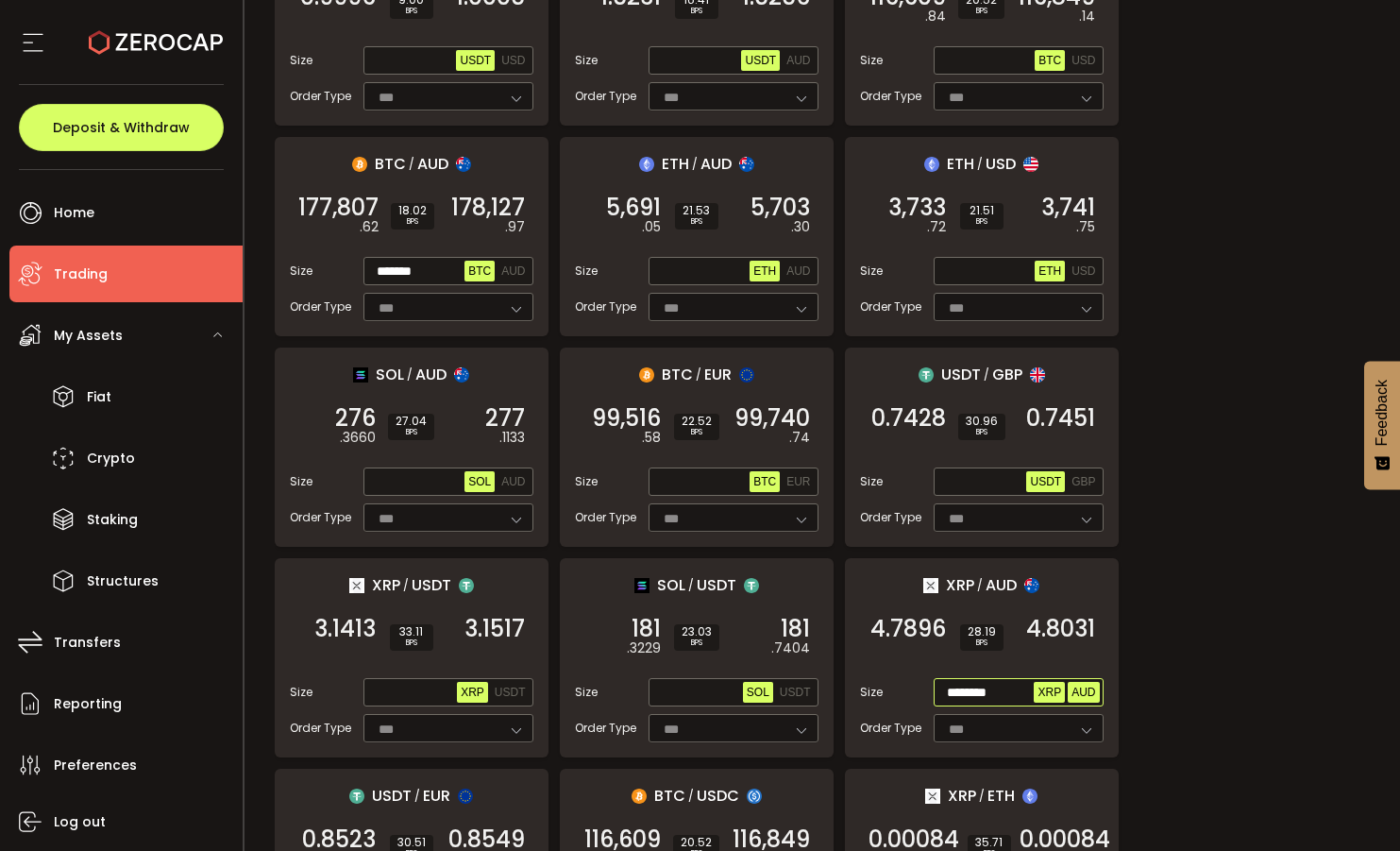 click on "XRP" at bounding box center [1049, 692] 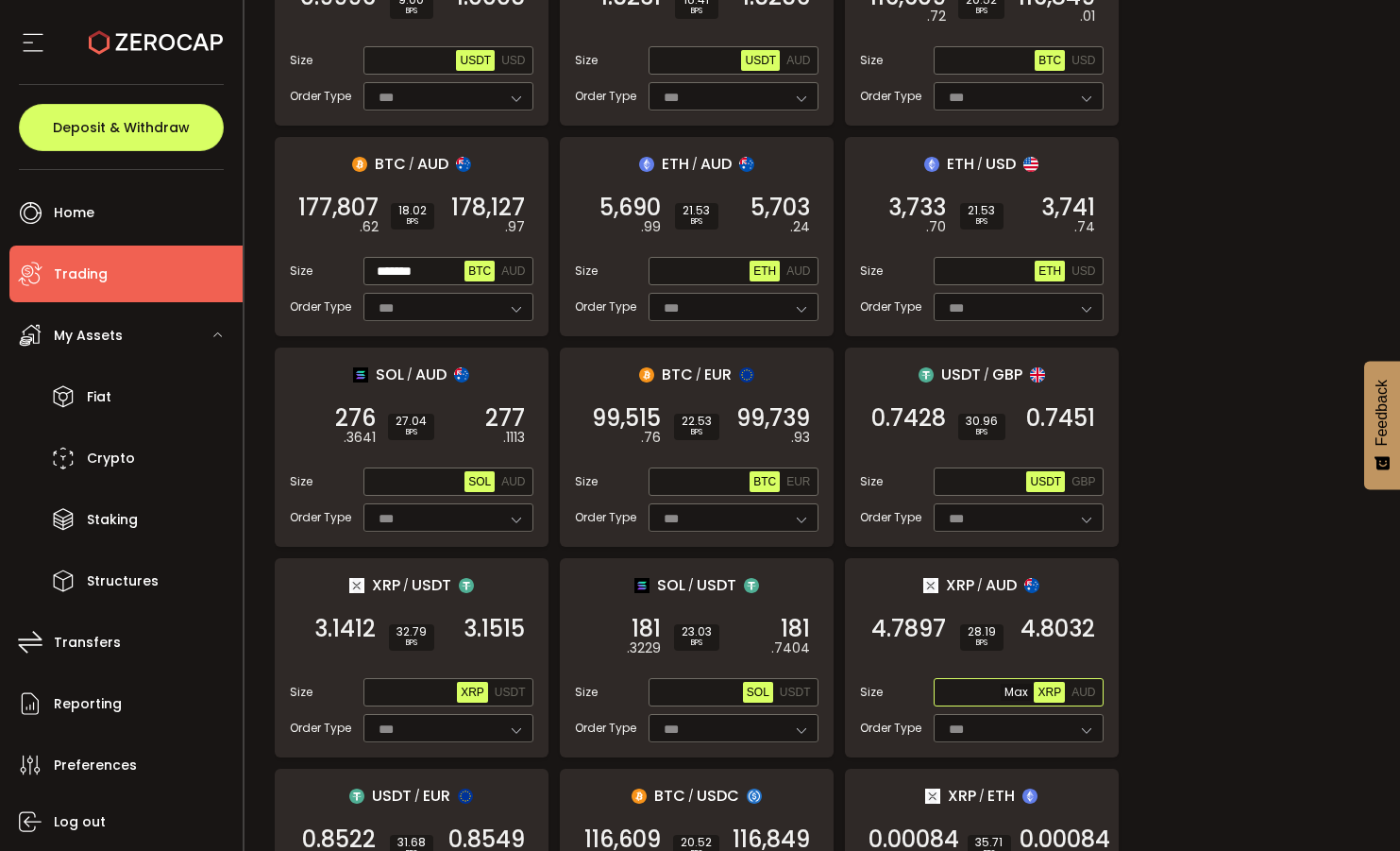 click at bounding box center [986, 693] 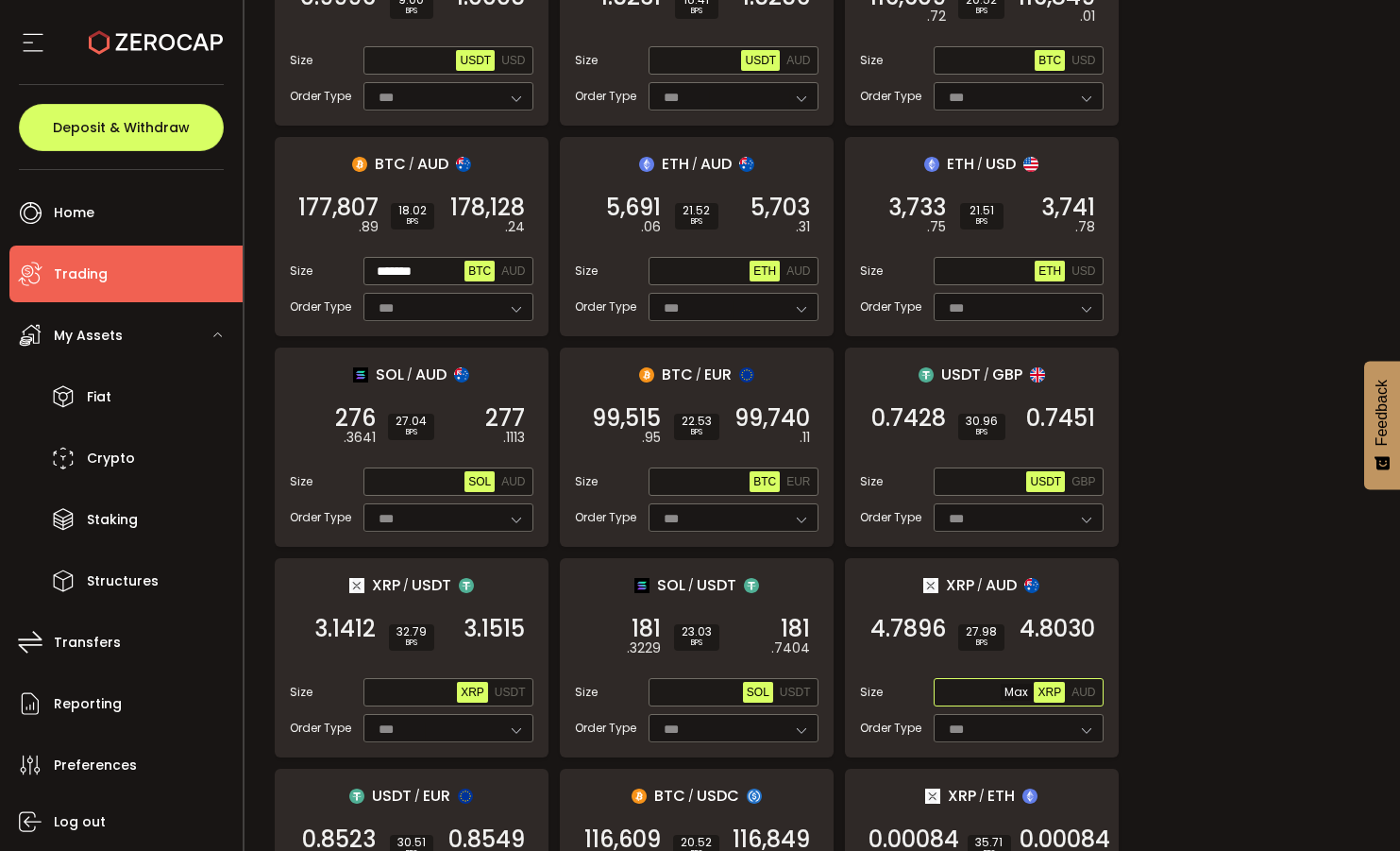 paste on "*****" 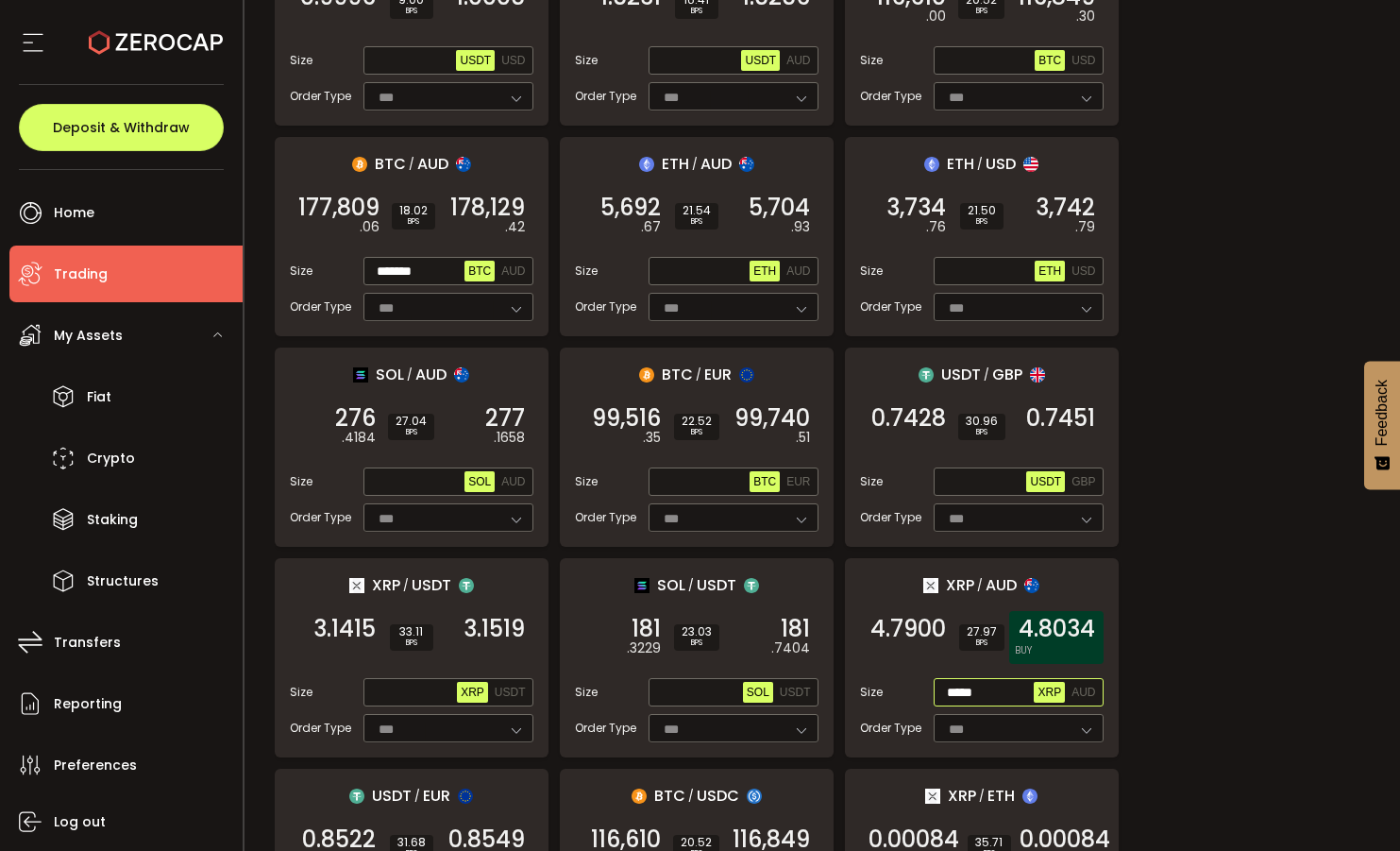 type on "*****" 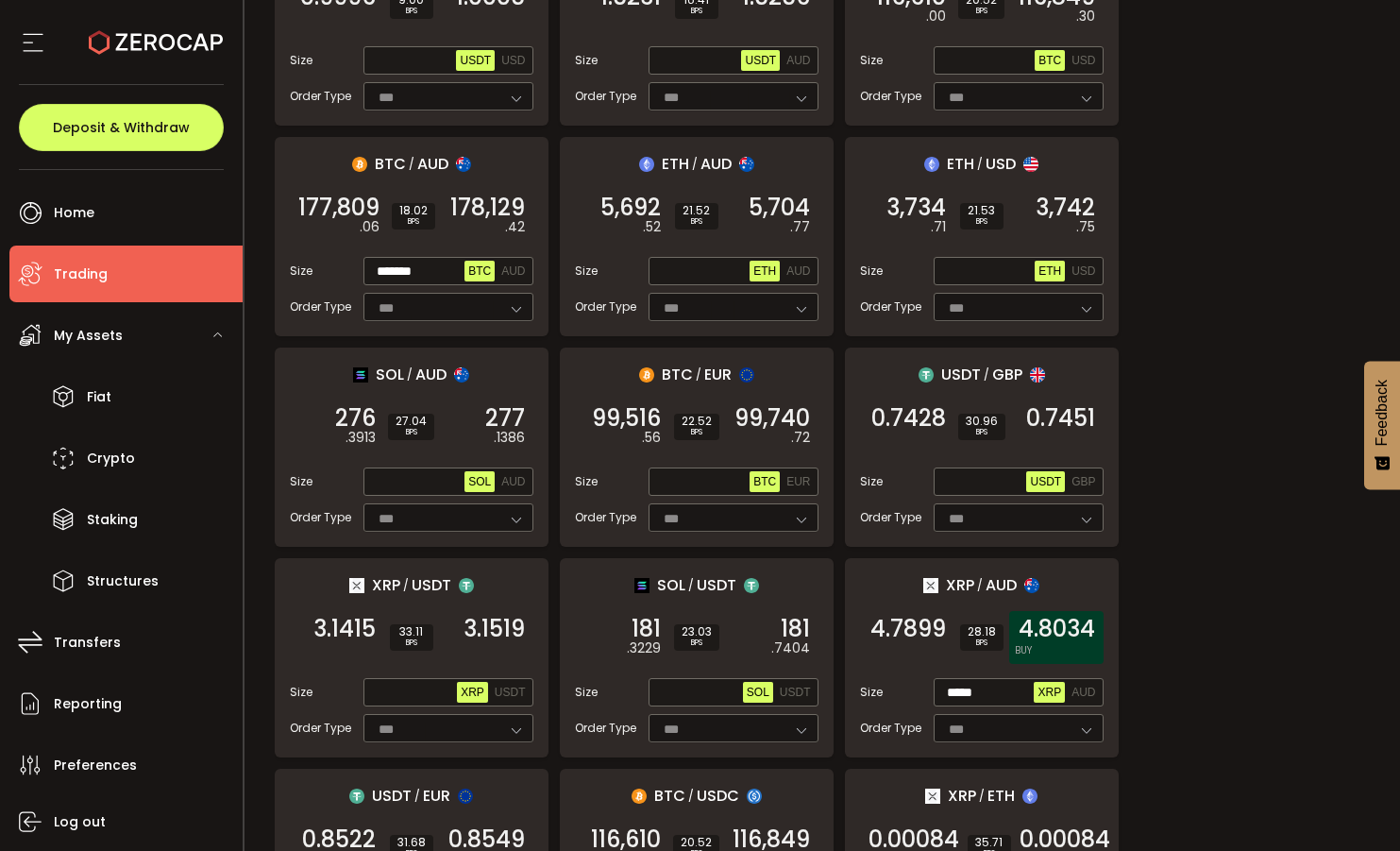 click on "4.8034" at bounding box center (1056, 629) 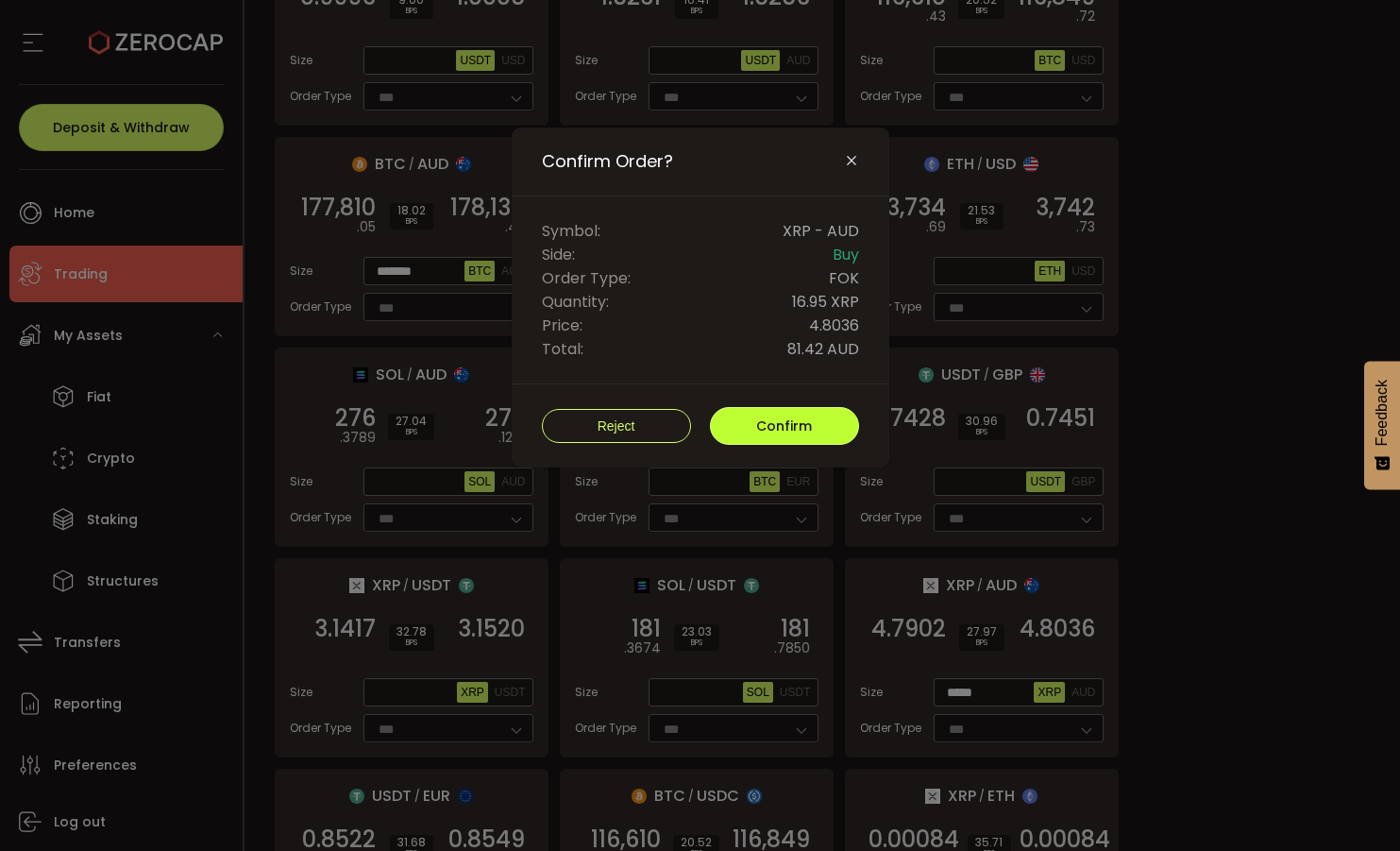 click on "Confirm" at bounding box center [784, 426] 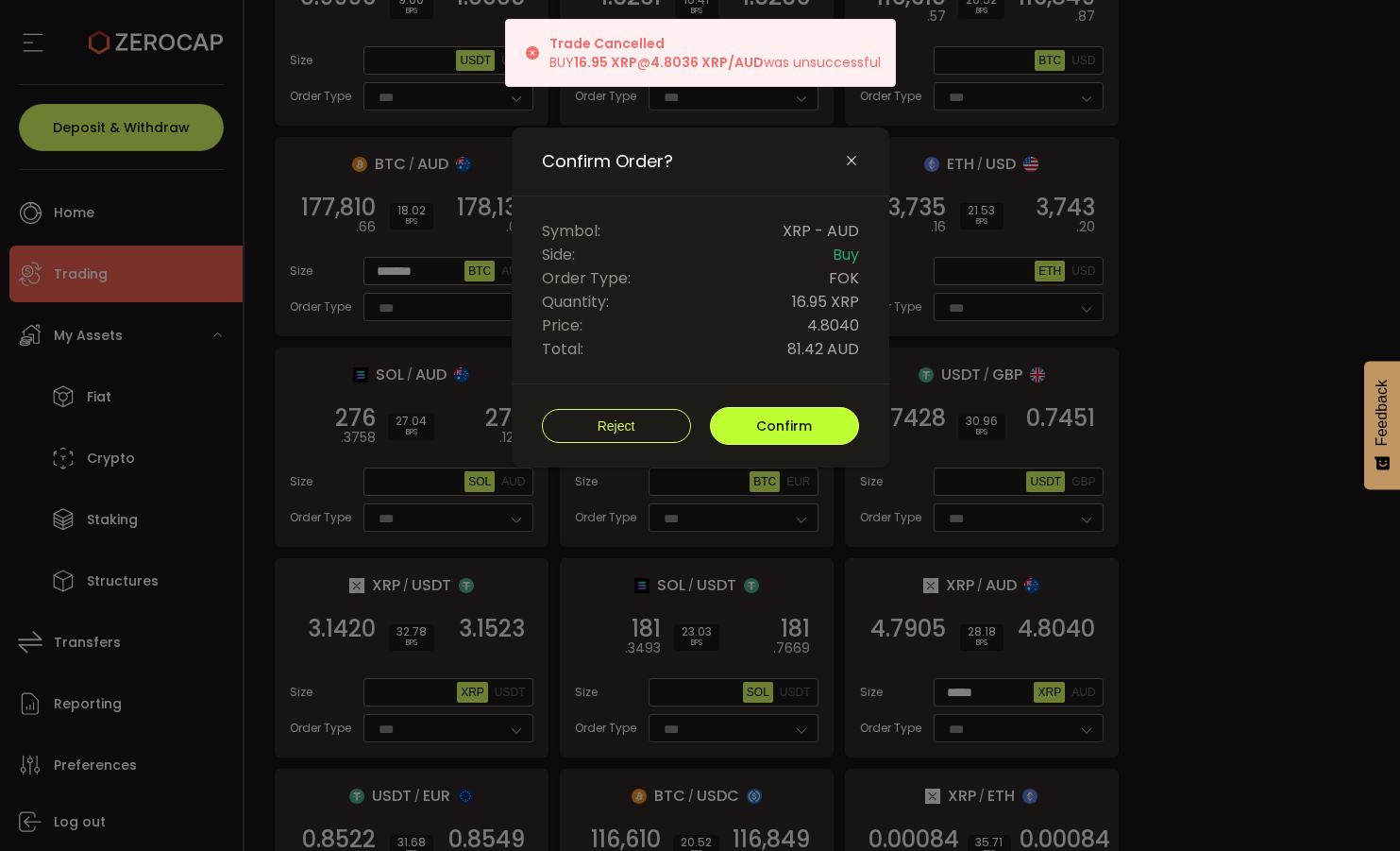 click on "Confirm" at bounding box center [784, 426] 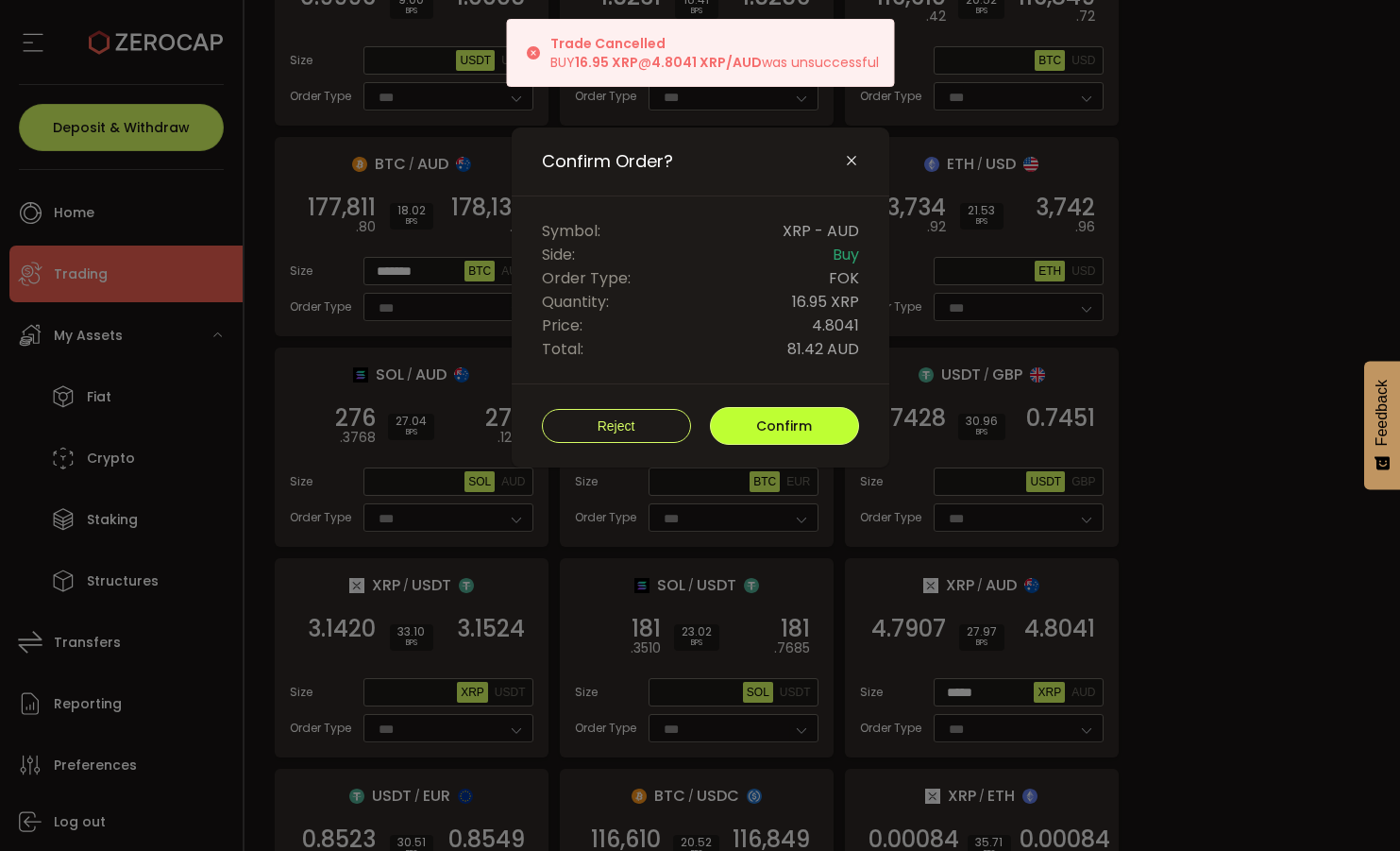 click on "Confirm" at bounding box center (784, 426) 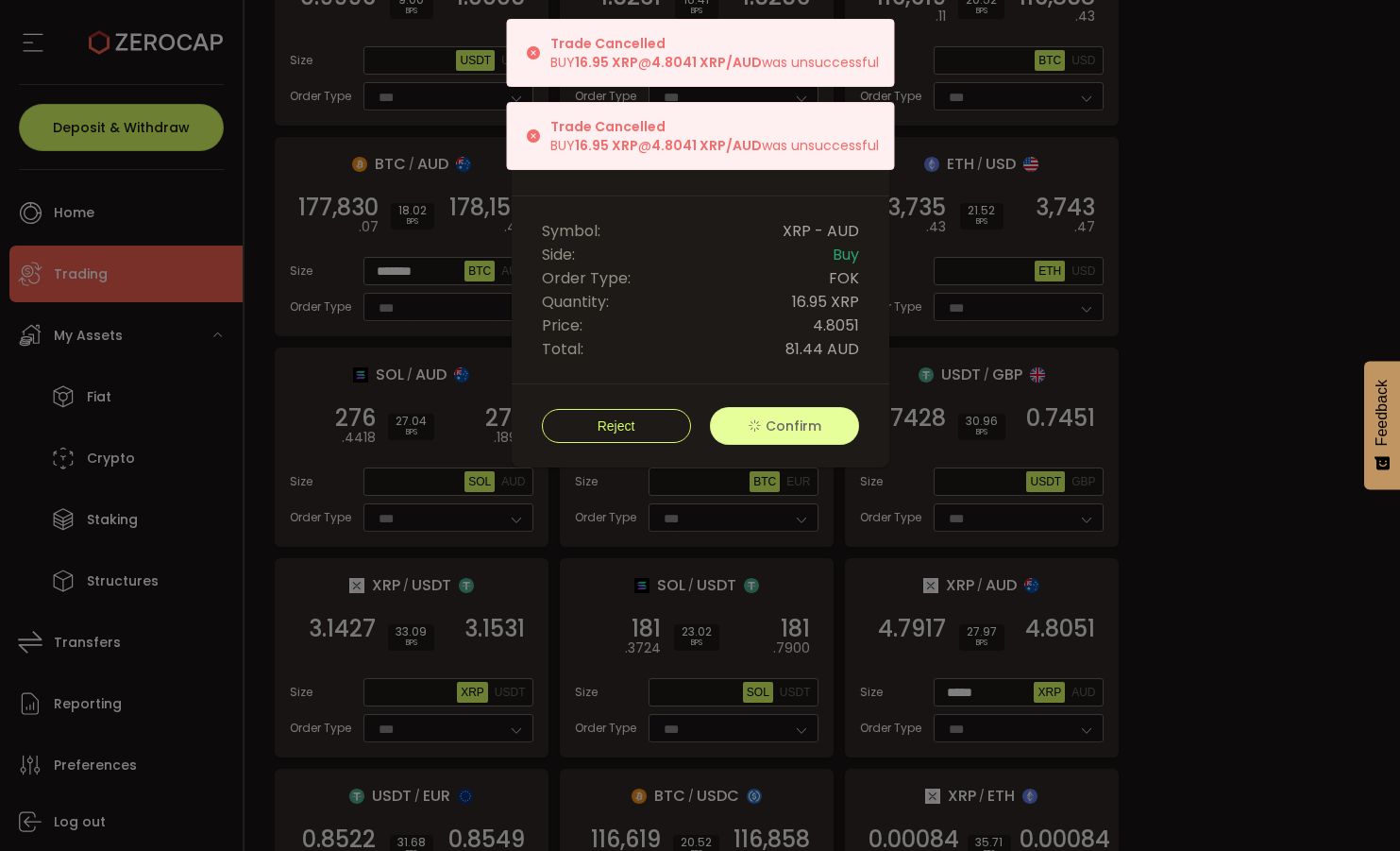 click on "Trade Cancelled
BUY  16.95 XRP
@  4.8041 XRP/AUD  was unsuccessful" at bounding box center [700, 136] 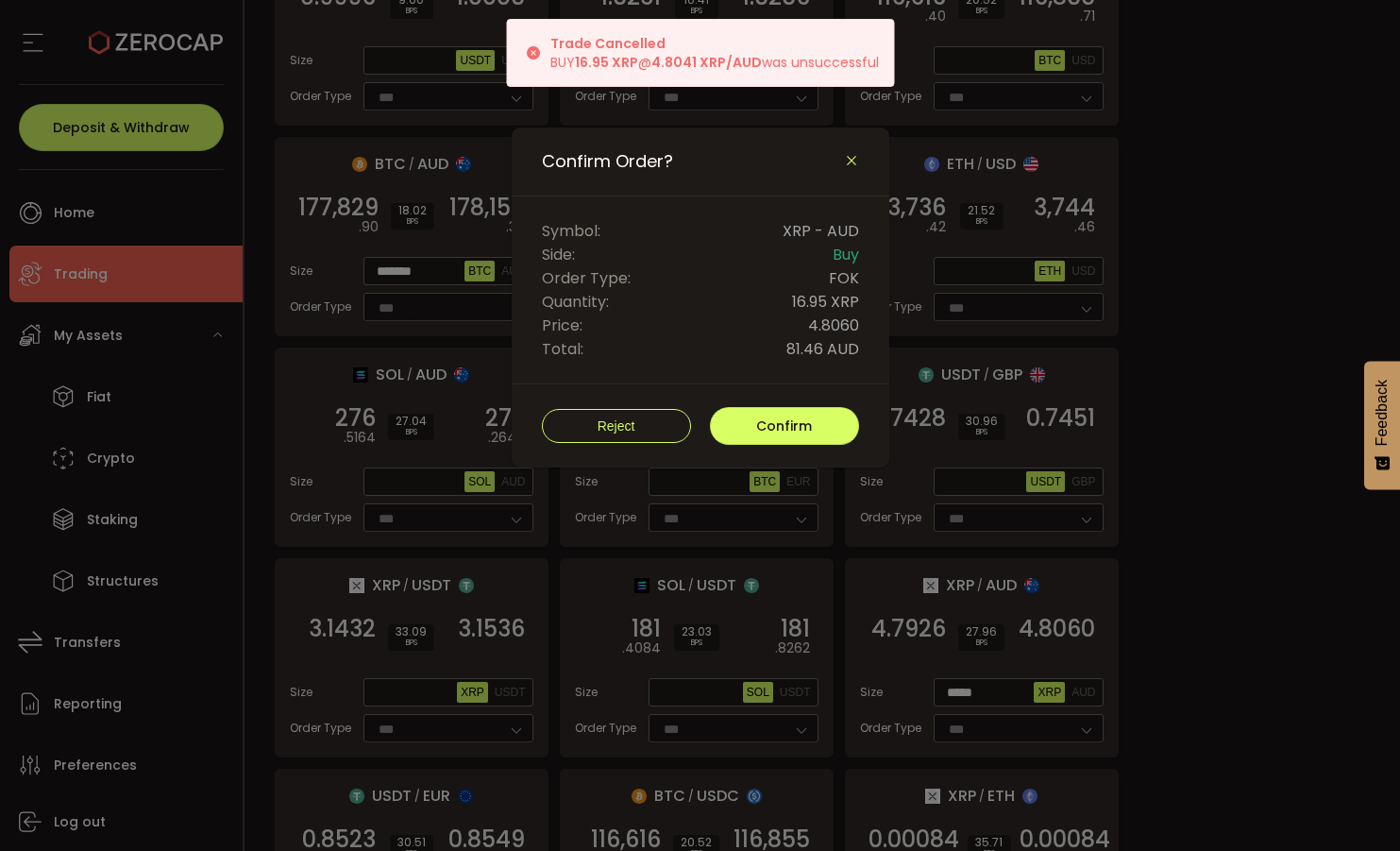 click at bounding box center (852, 161) 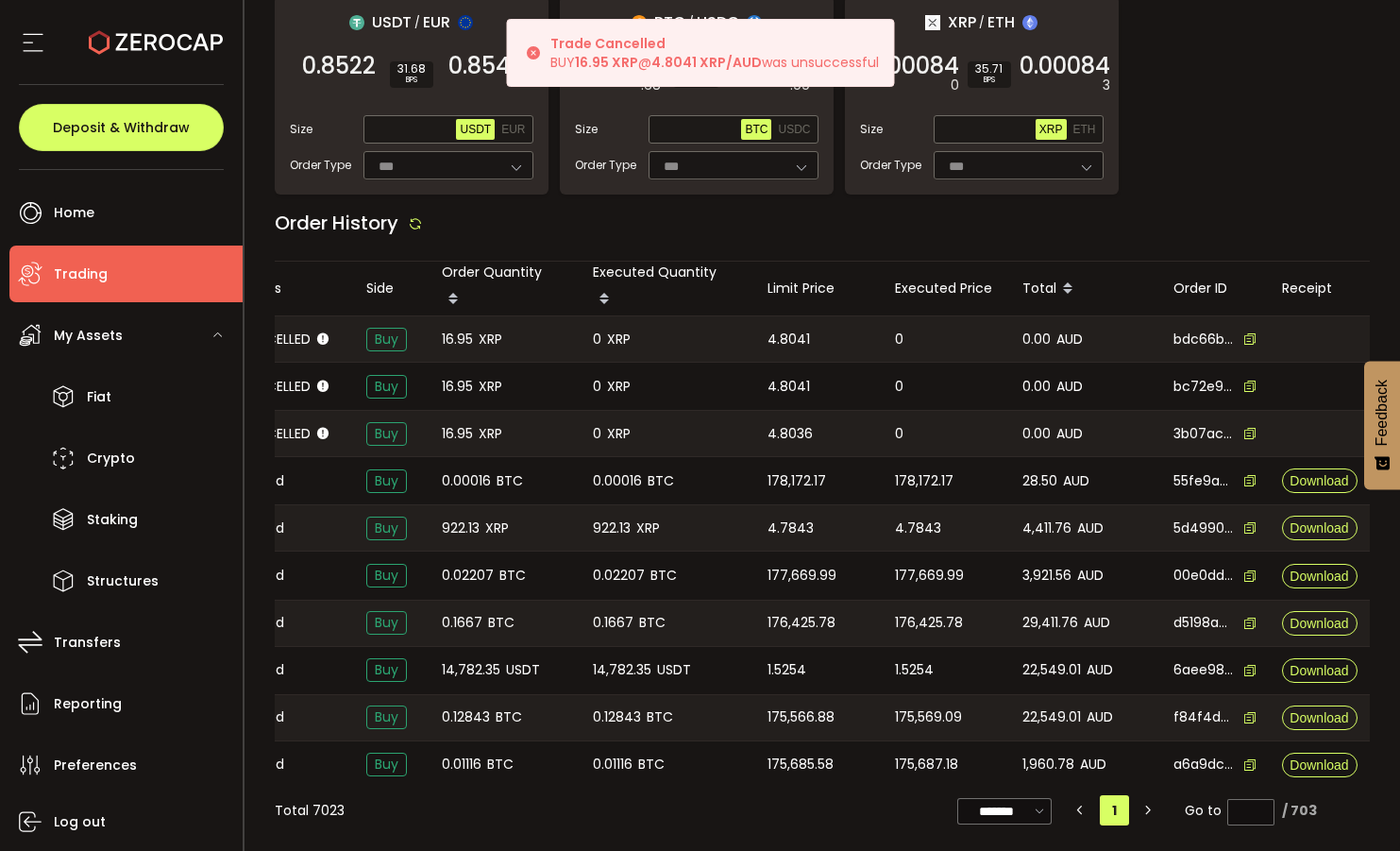 scroll, scrollTop: 786, scrollLeft: 0, axis: vertical 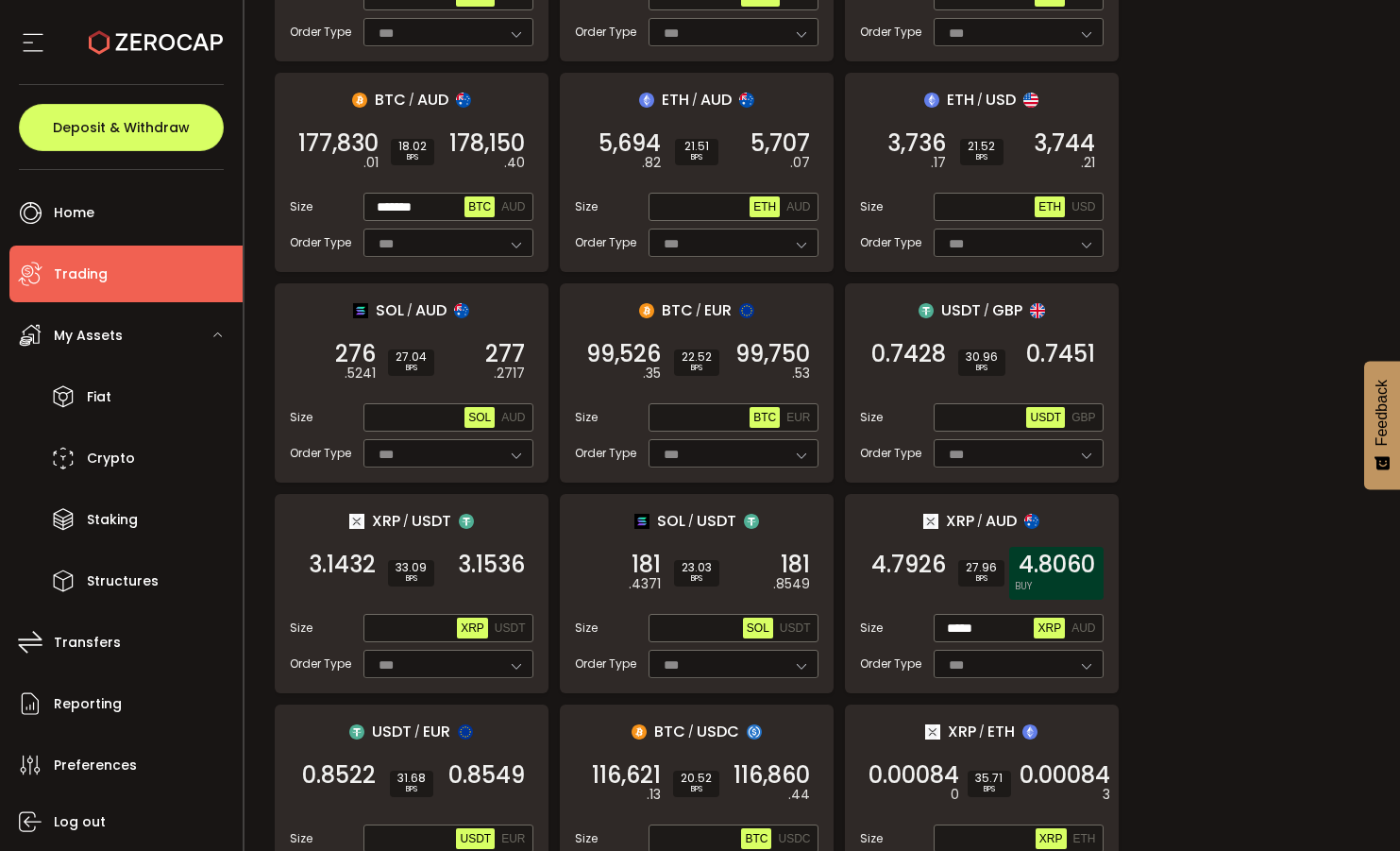 click on "4.8060" at bounding box center [1056, 565] 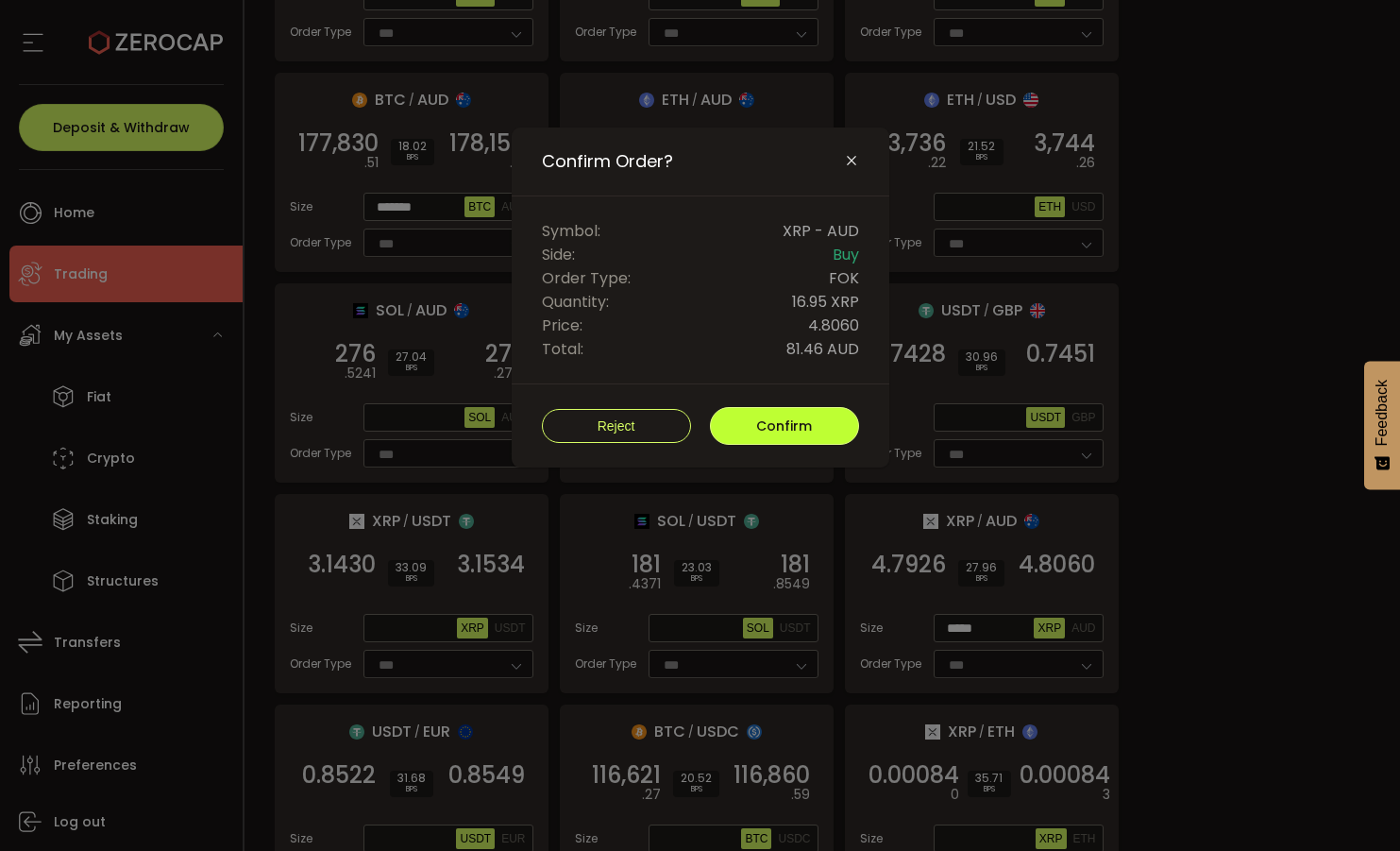 click on "Confirm" at bounding box center [784, 426] 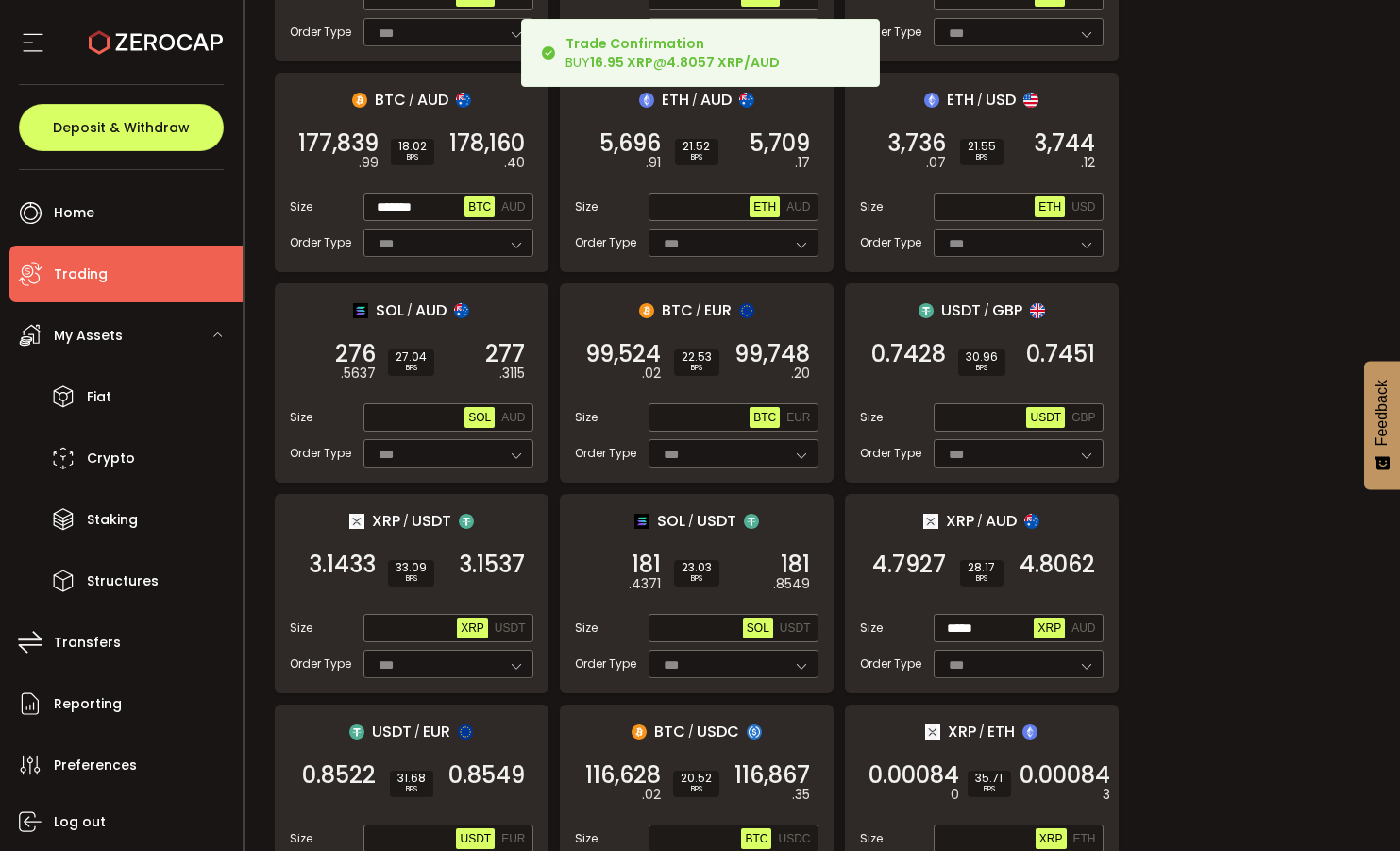 scroll, scrollTop: 1399, scrollLeft: 0, axis: vertical 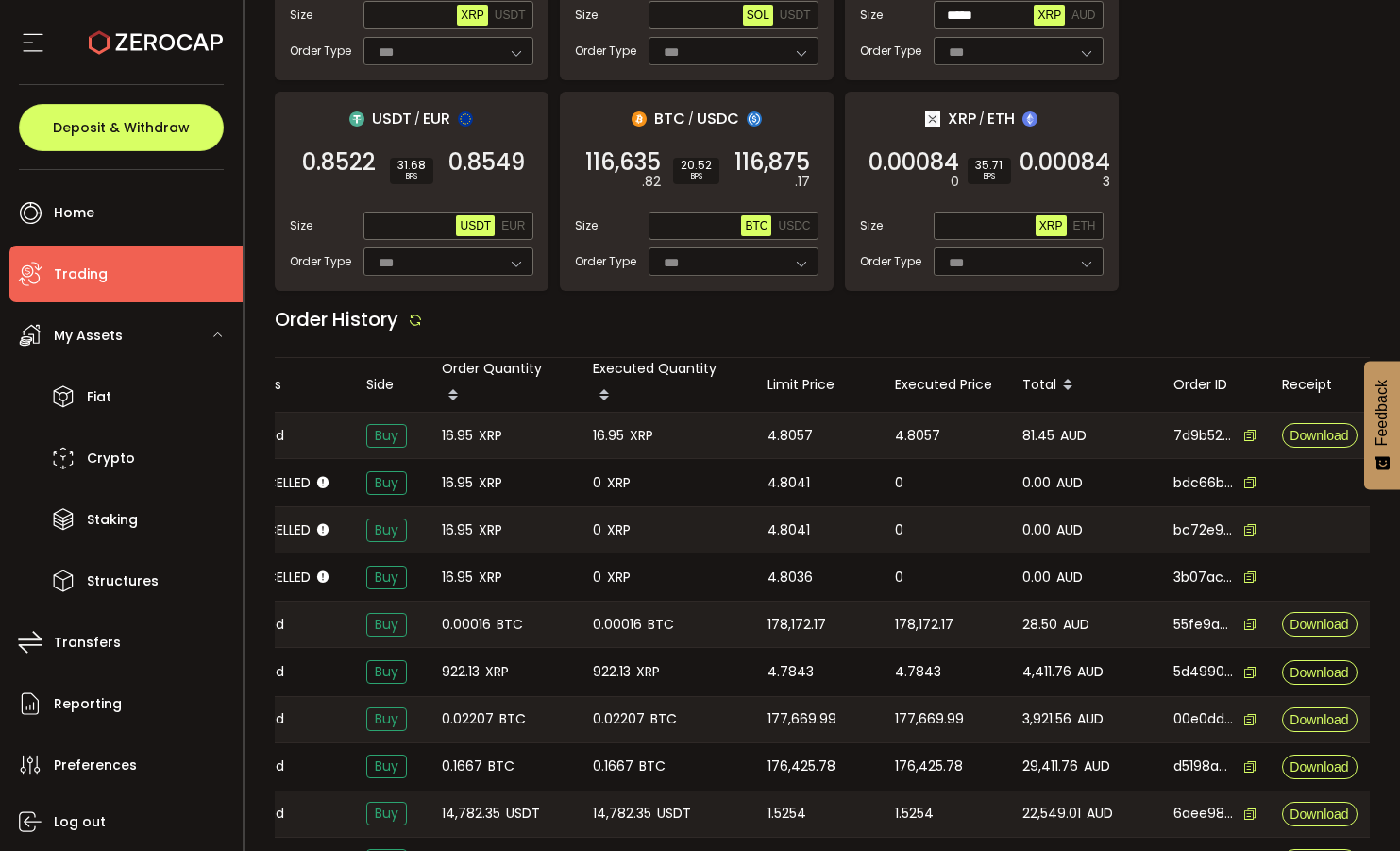 click on "81.45" at bounding box center (1038, 435) 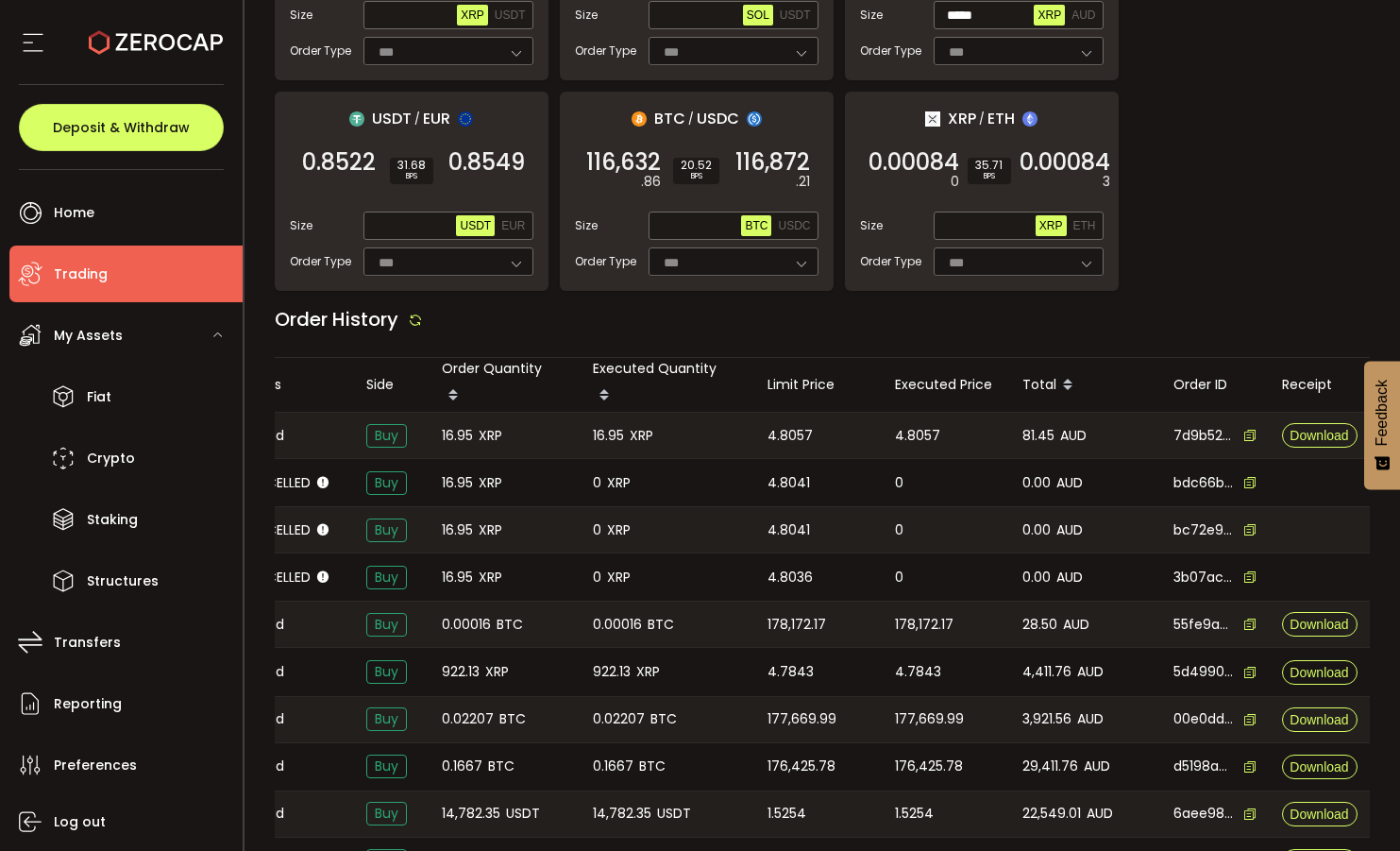 copy on "81.45" 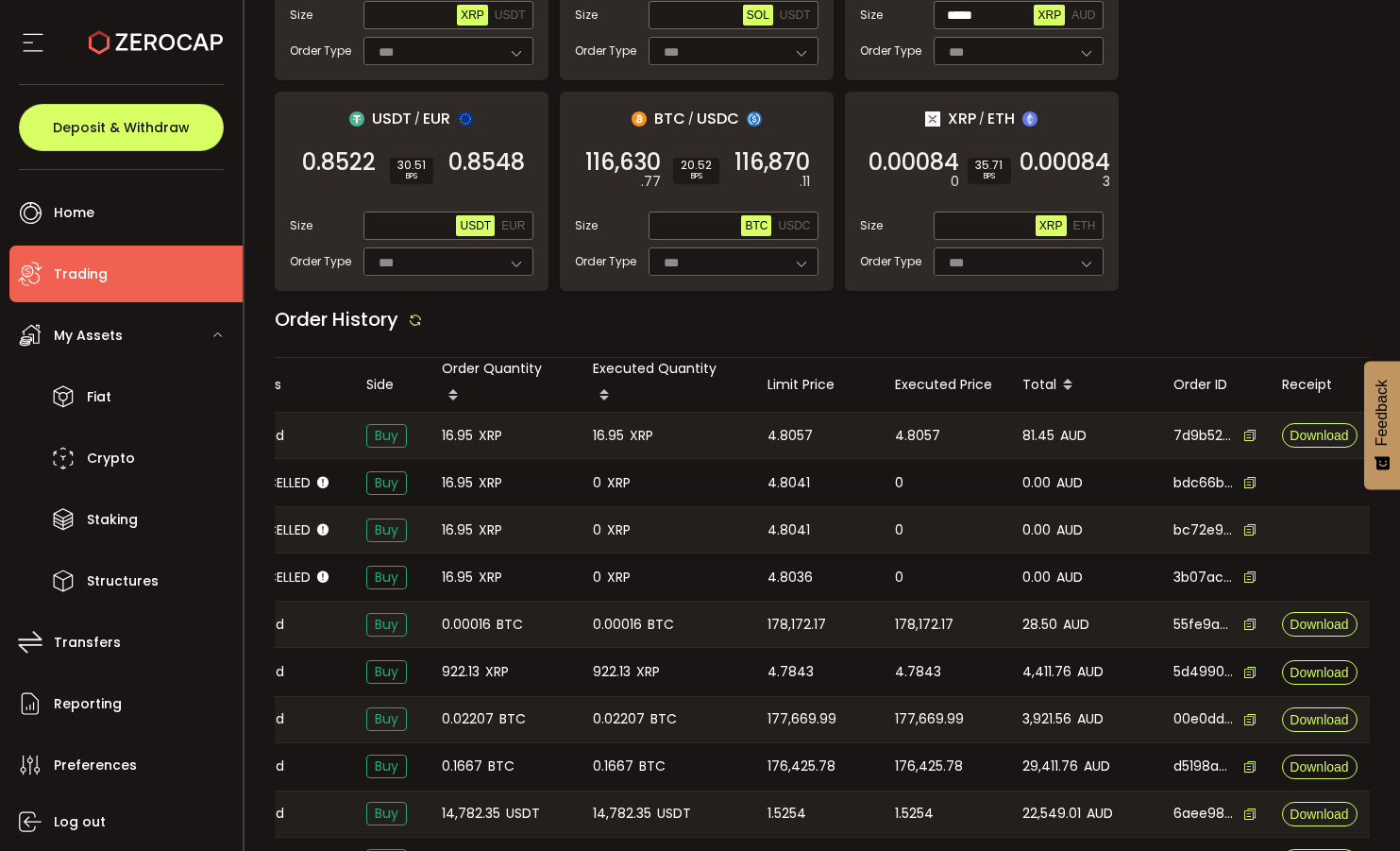 click on "28.50" at bounding box center [1039, 624] 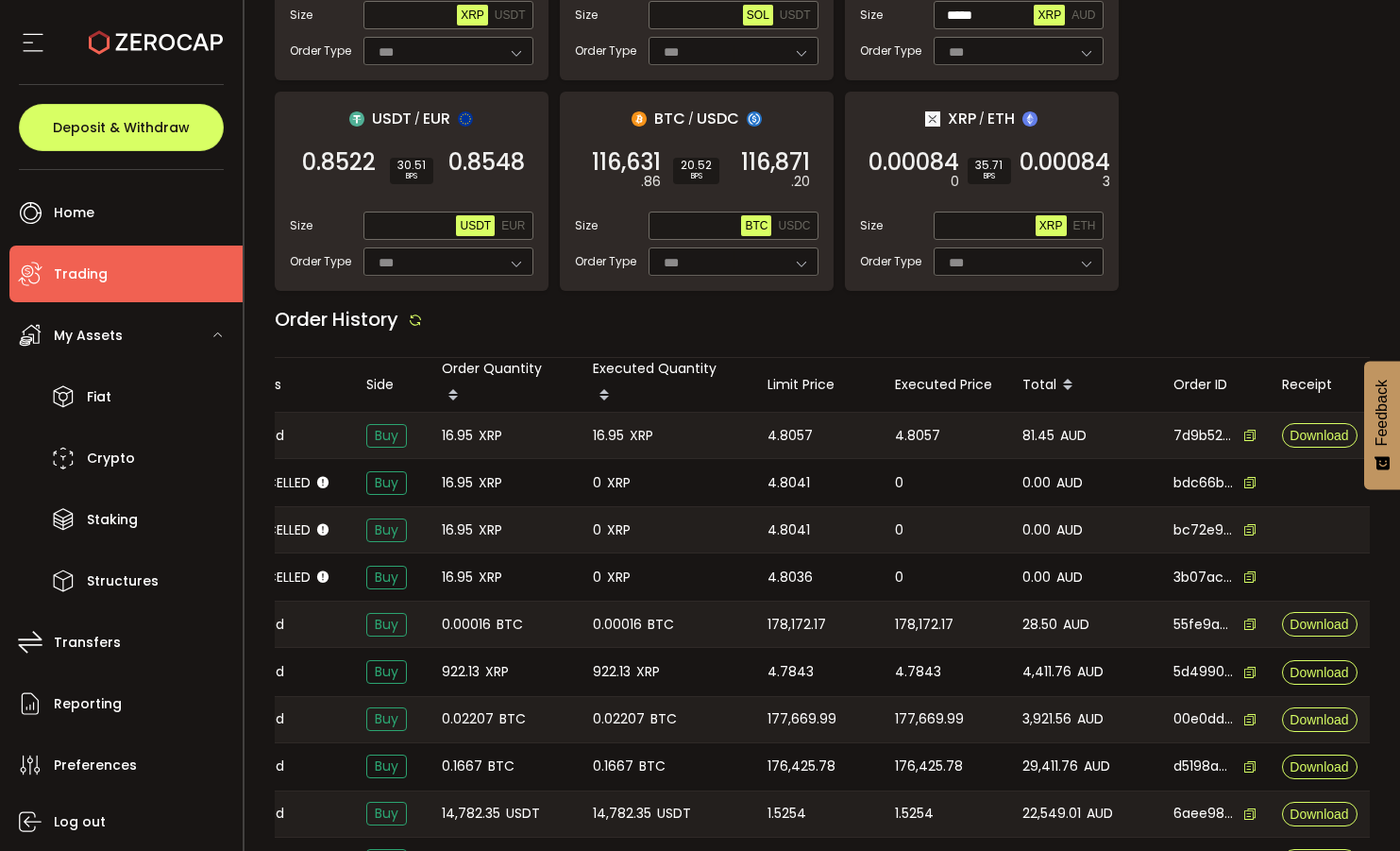copy on "28.50" 